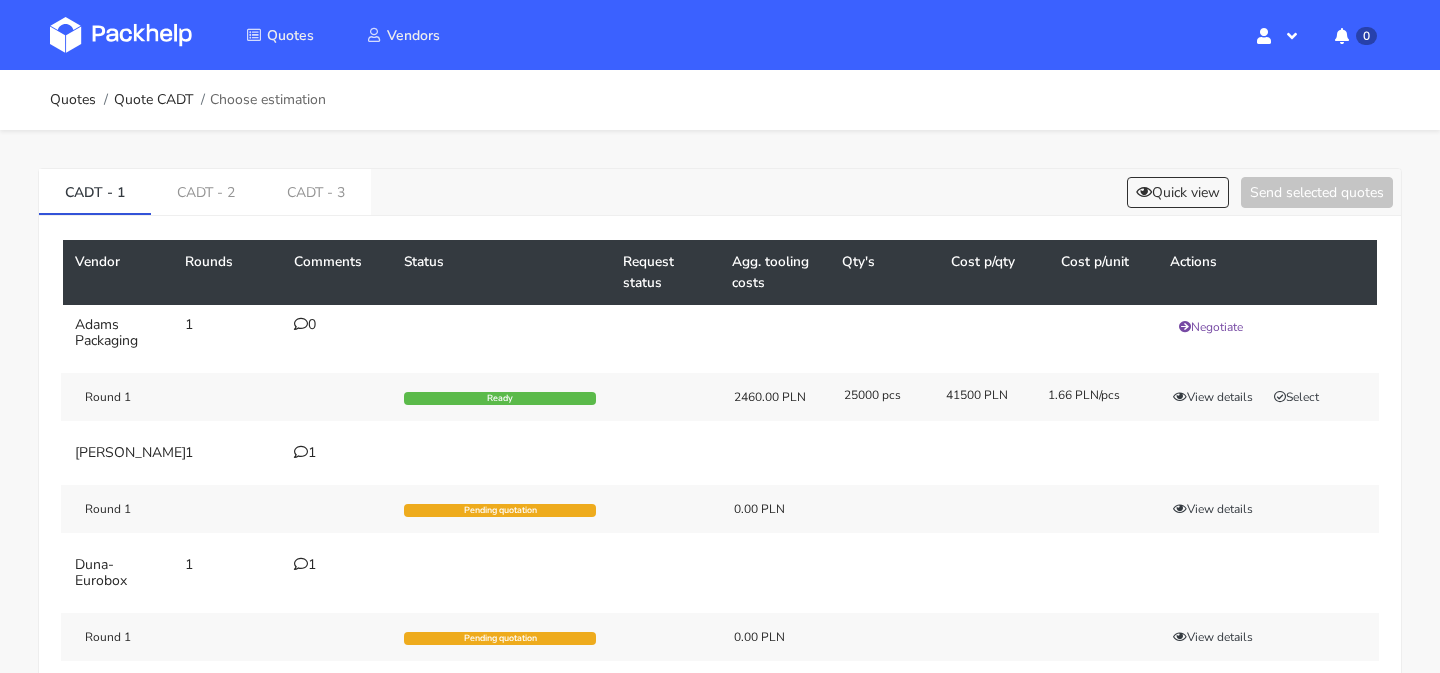 scroll, scrollTop: 0, scrollLeft: 0, axis: both 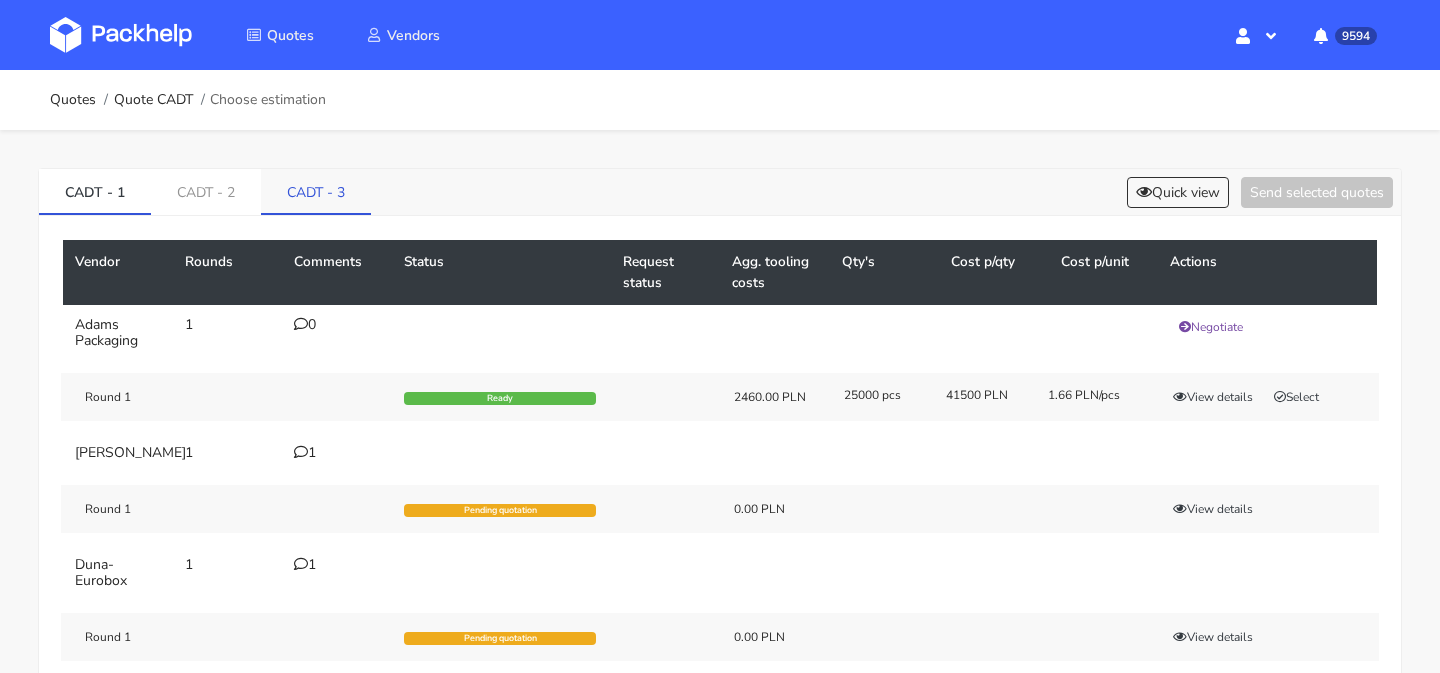 click on "CADT - 3" at bounding box center (316, 191) 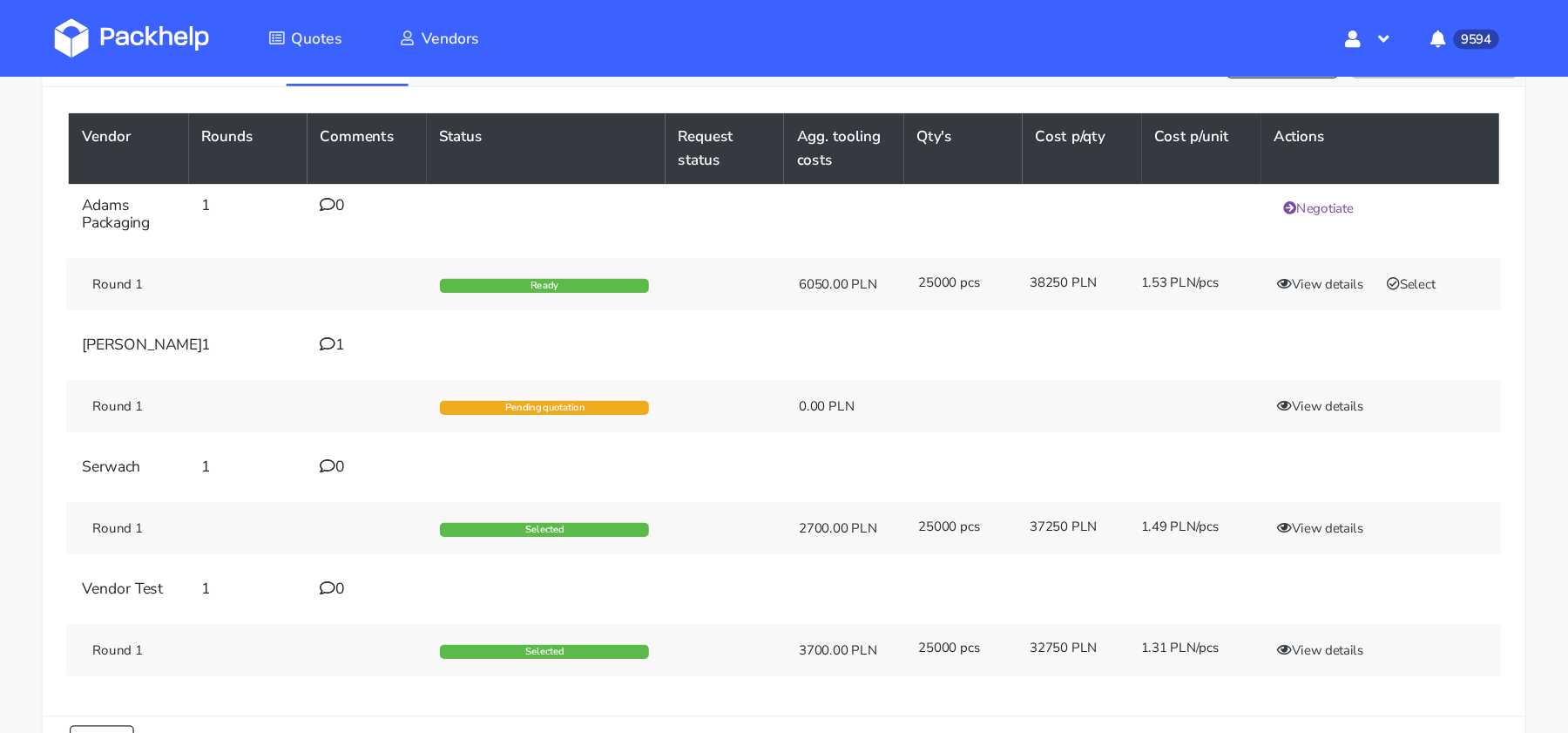 scroll, scrollTop: 95, scrollLeft: 0, axis: vertical 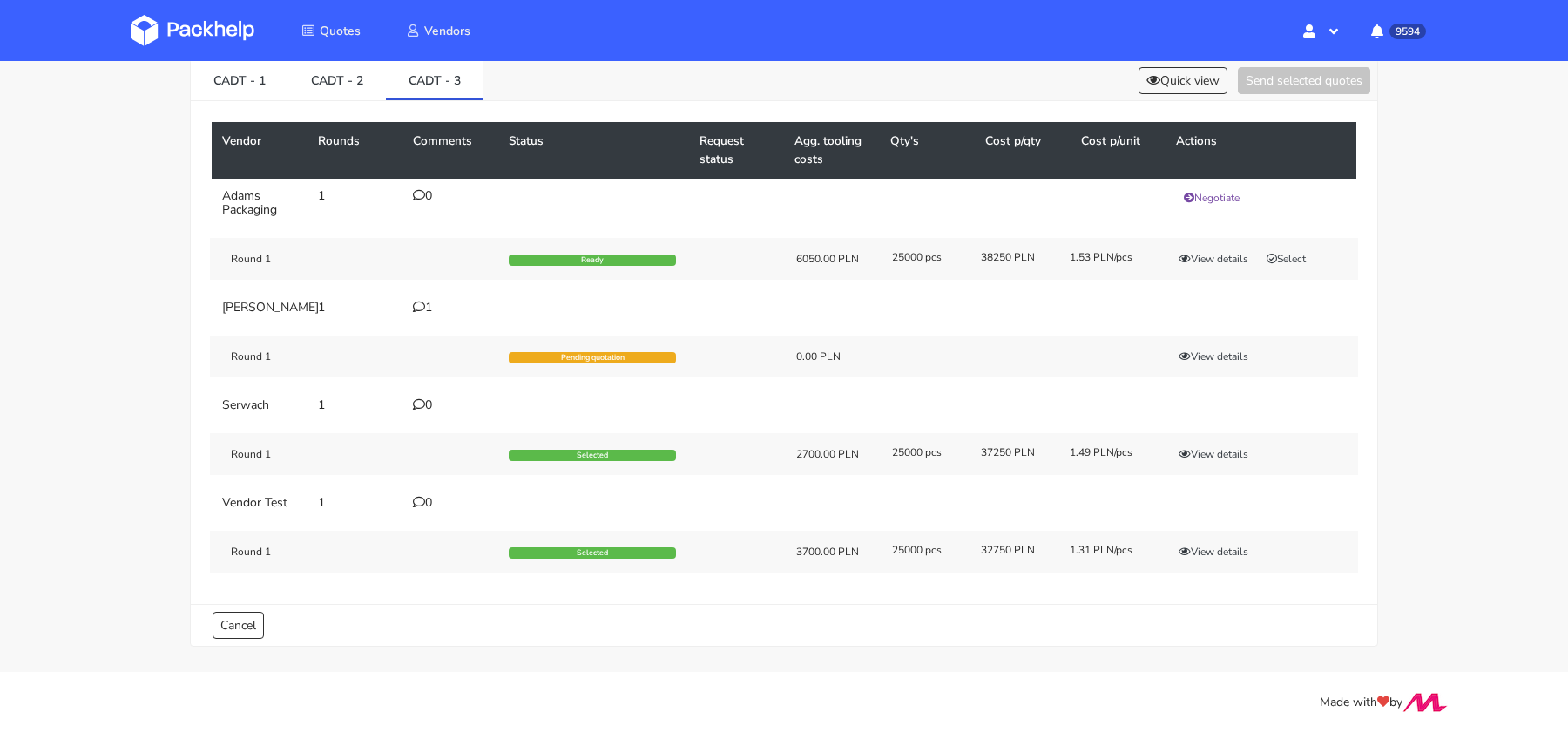 click at bounding box center [419, 307] 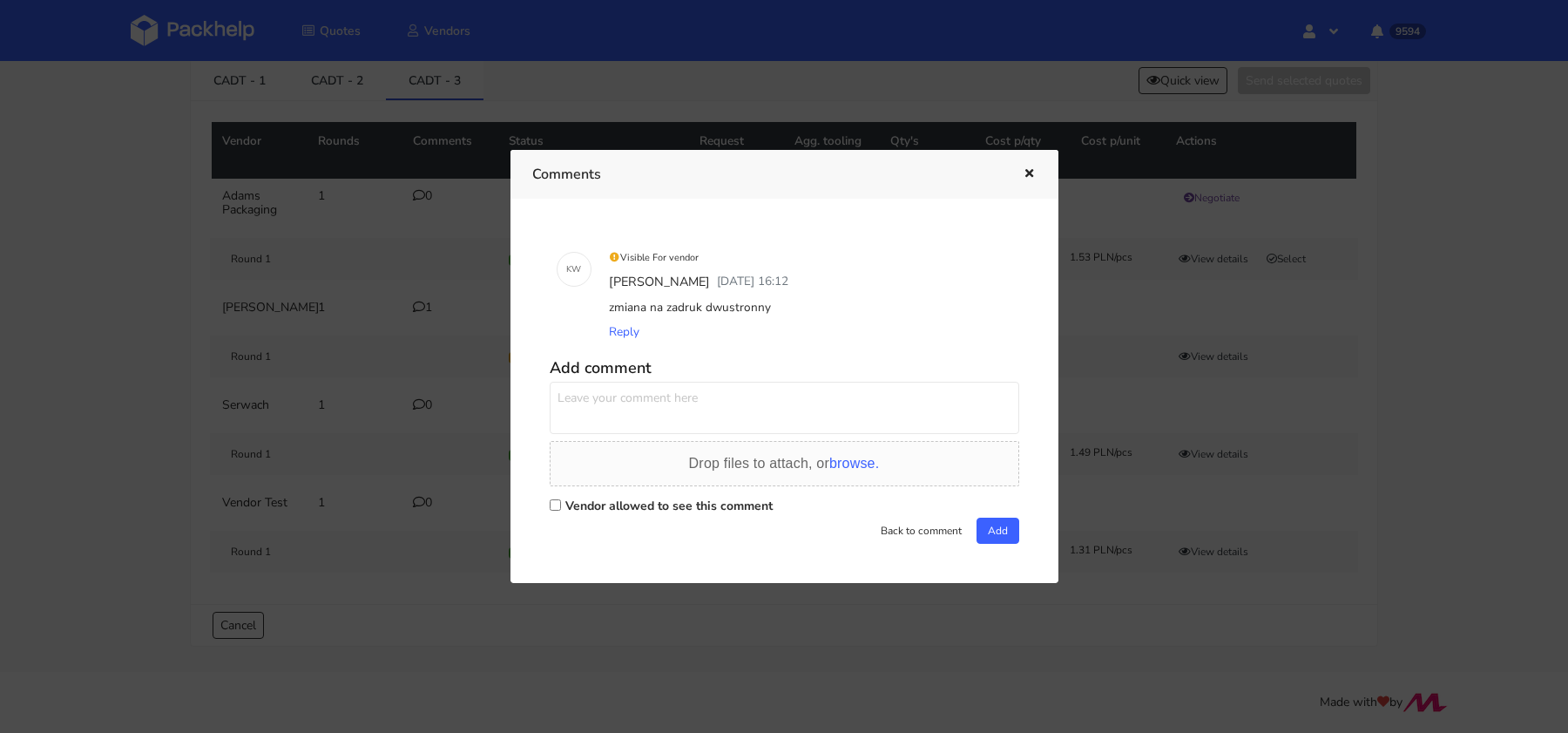 click at bounding box center [784, 366] 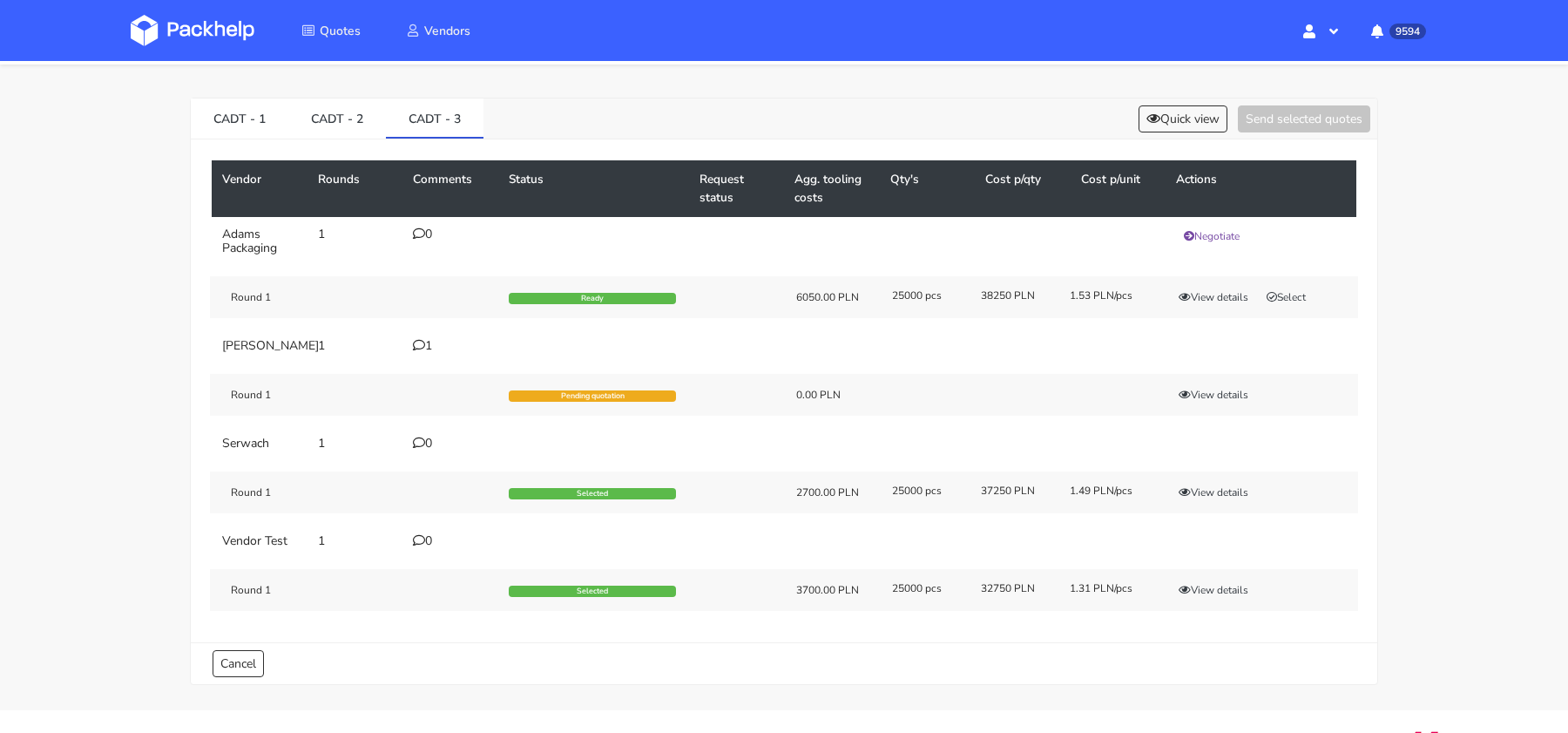 scroll, scrollTop: 3, scrollLeft: 0, axis: vertical 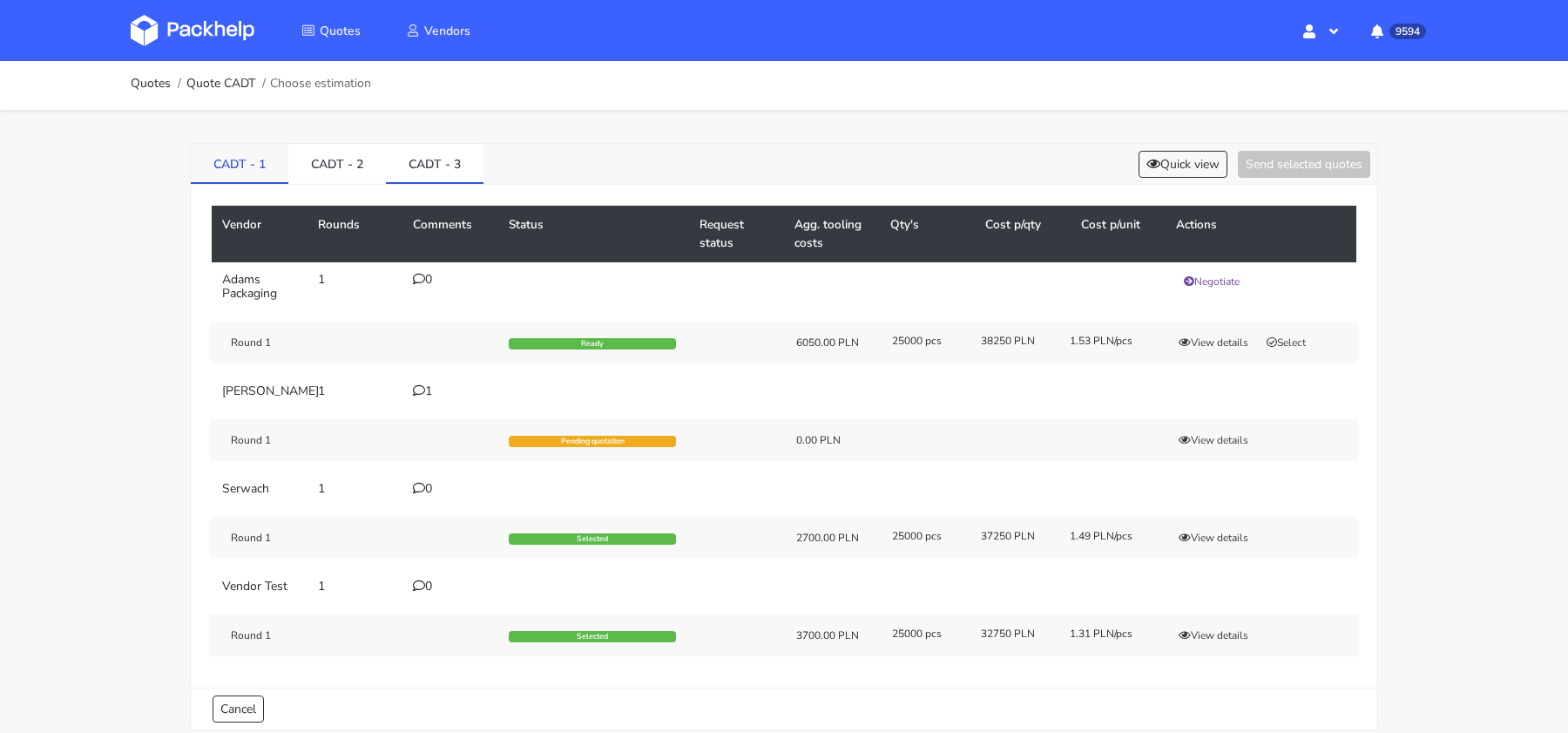 click on "CADT - 1" at bounding box center (240, 163) 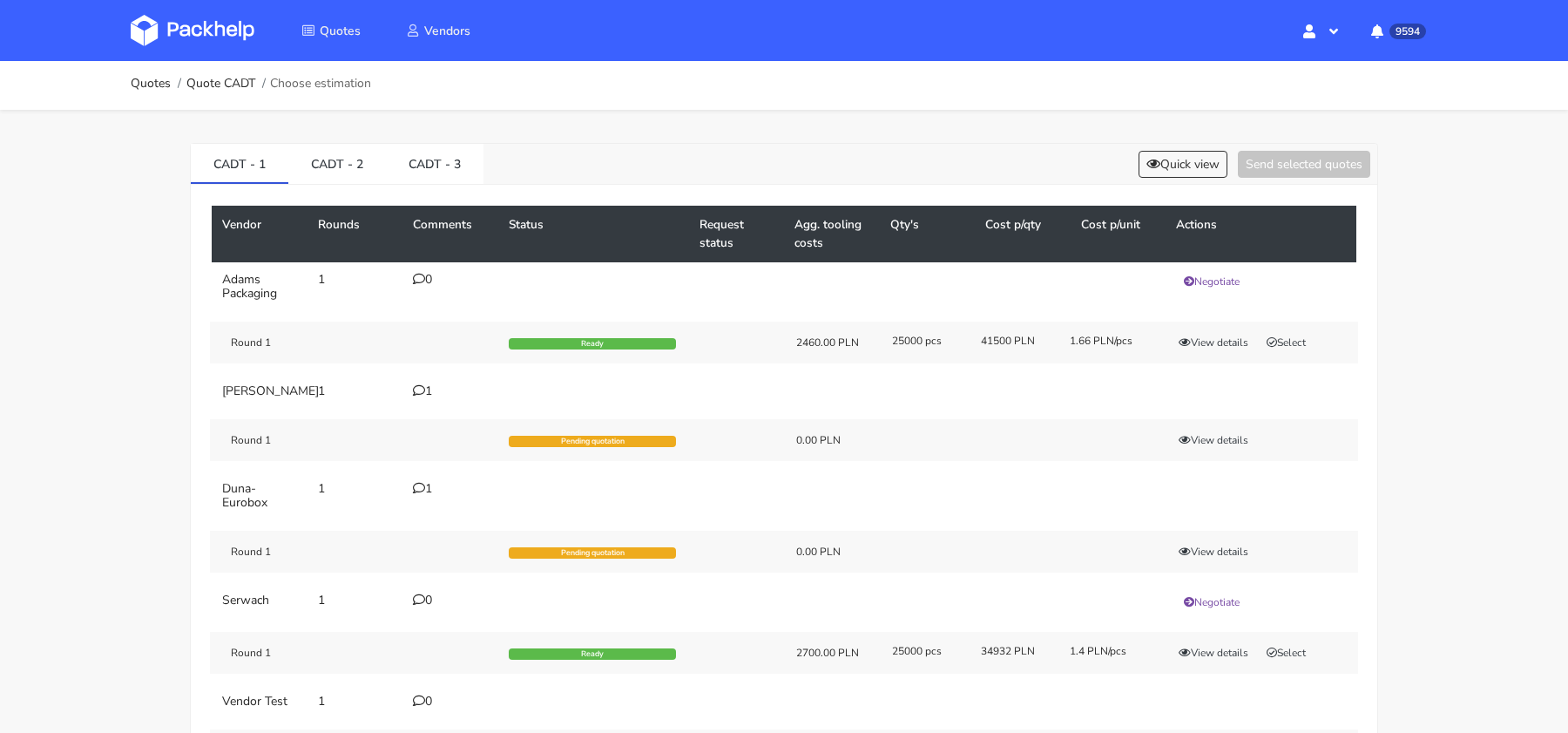 scroll, scrollTop: 108, scrollLeft: 0, axis: vertical 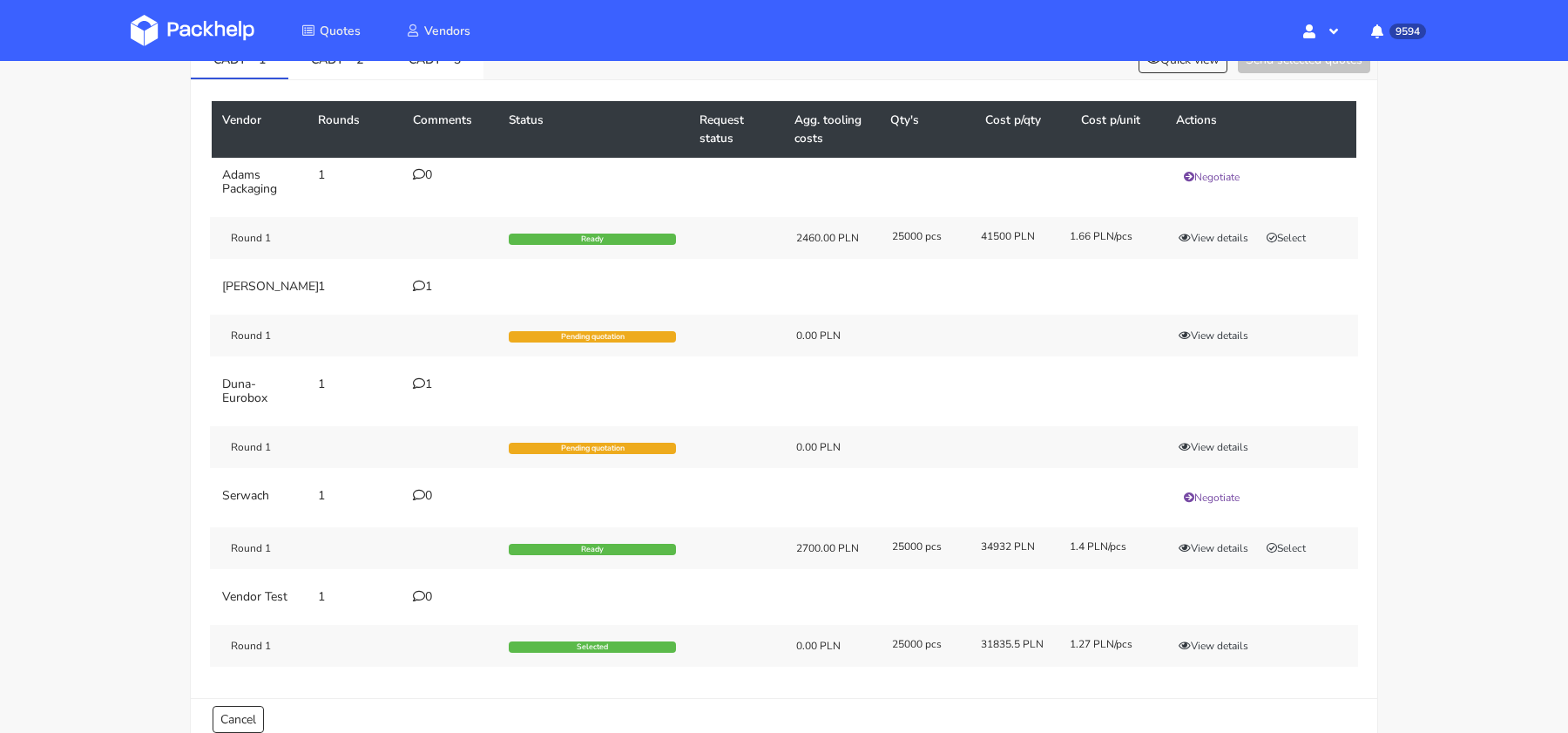 click on "1" at bounding box center [450, 287] 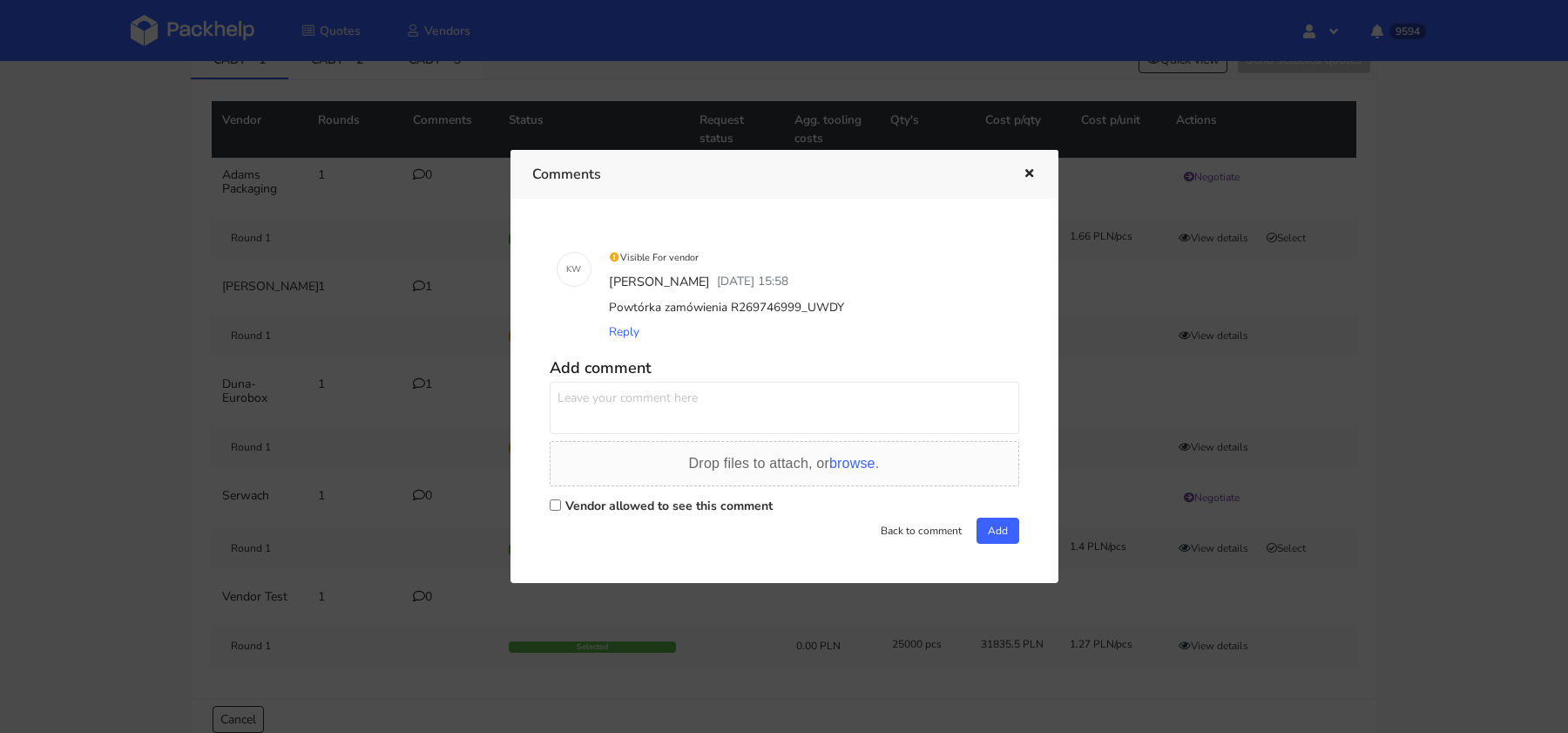click at bounding box center [784, 366] 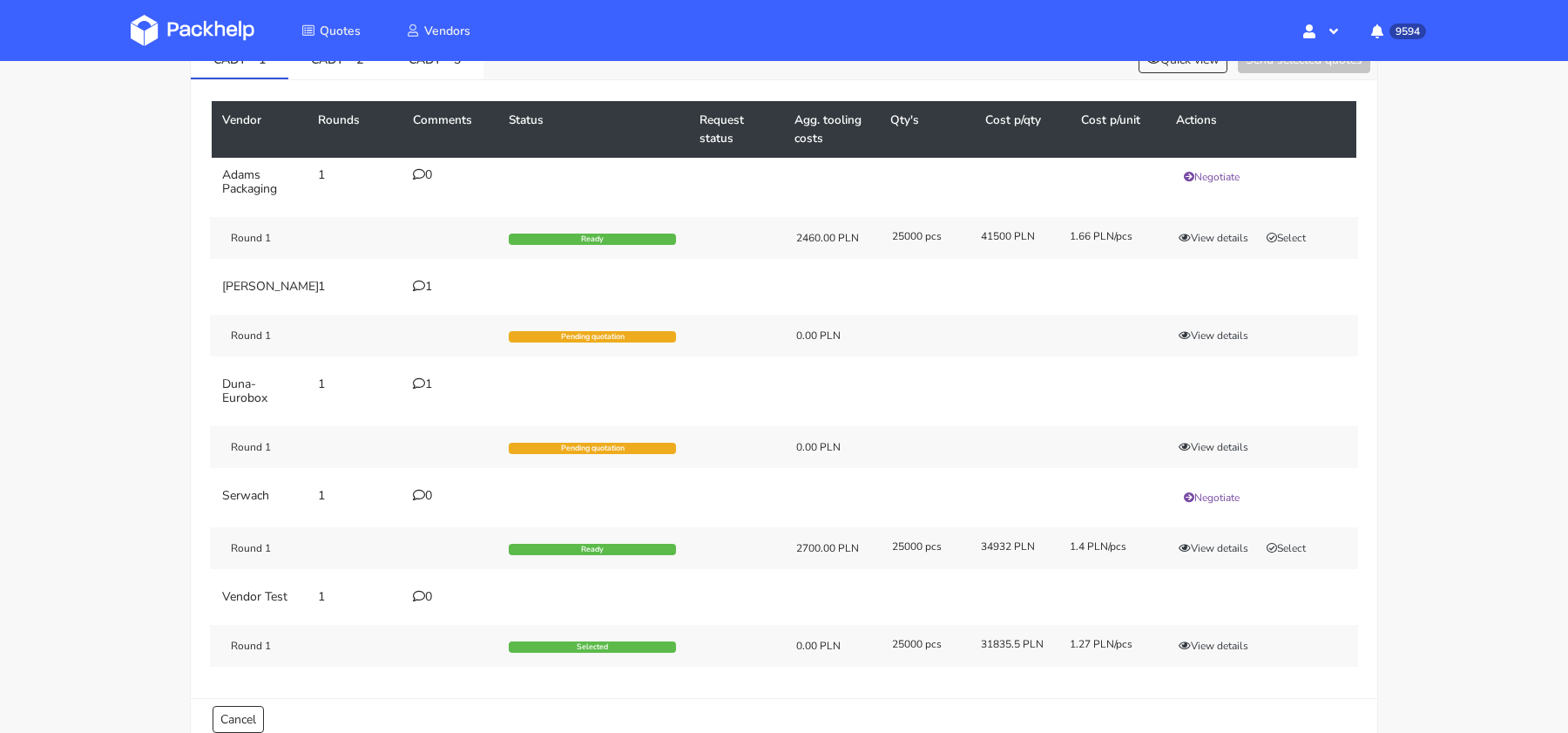 scroll, scrollTop: 0, scrollLeft: 0, axis: both 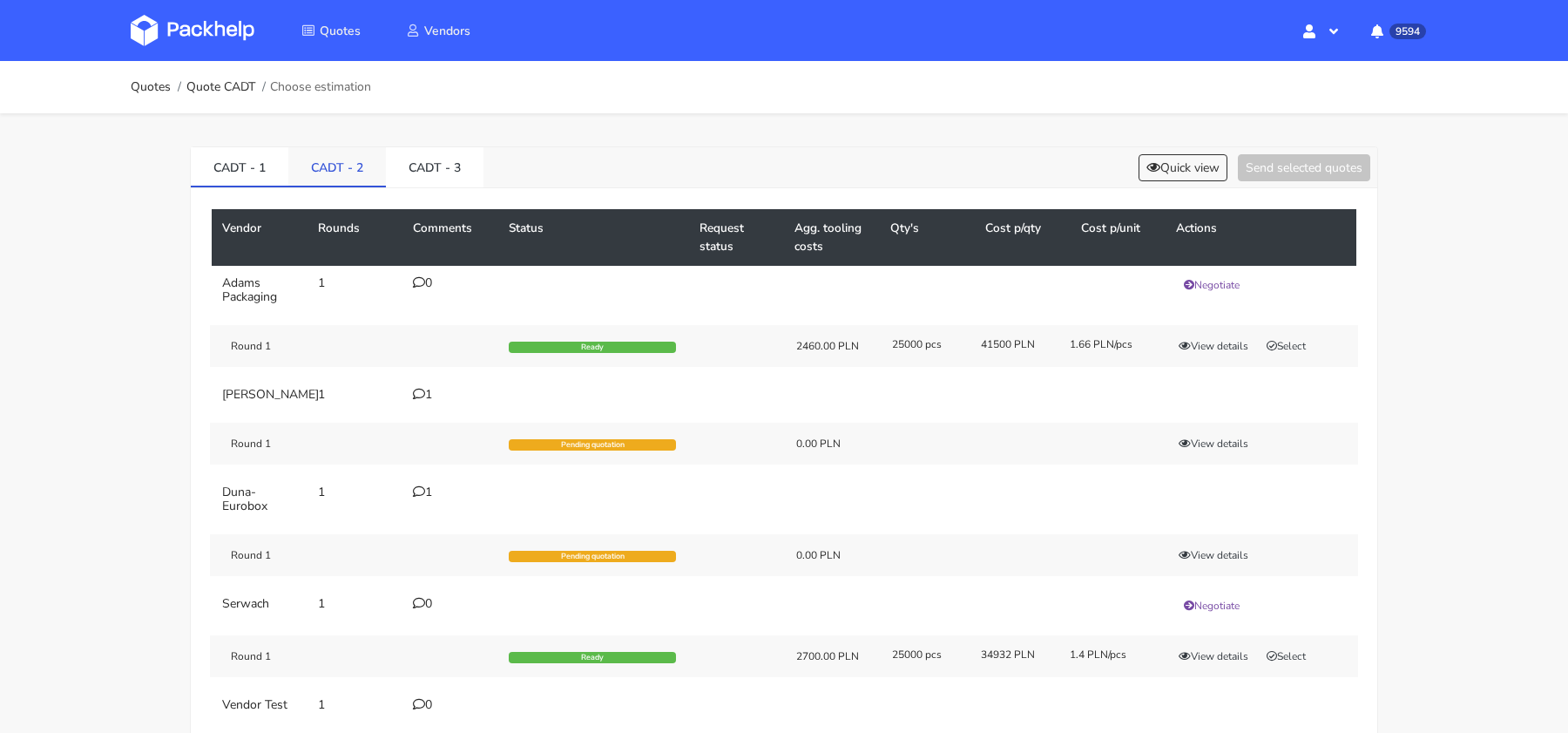 drag, startPoint x: 332, startPoint y: 165, endPoint x: 353, endPoint y: 165, distance: 21 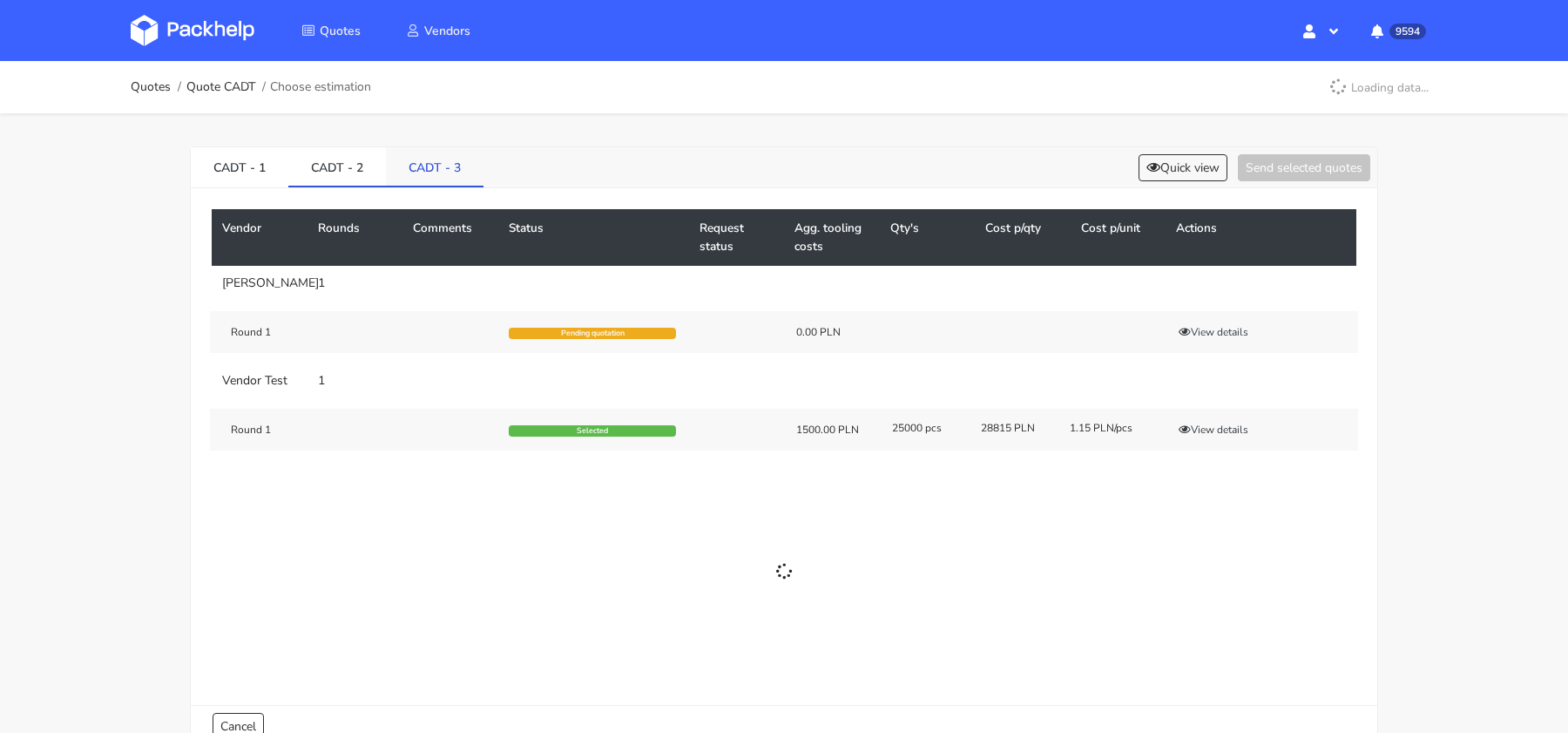 click on "CADT - 3" at bounding box center [435, 166] 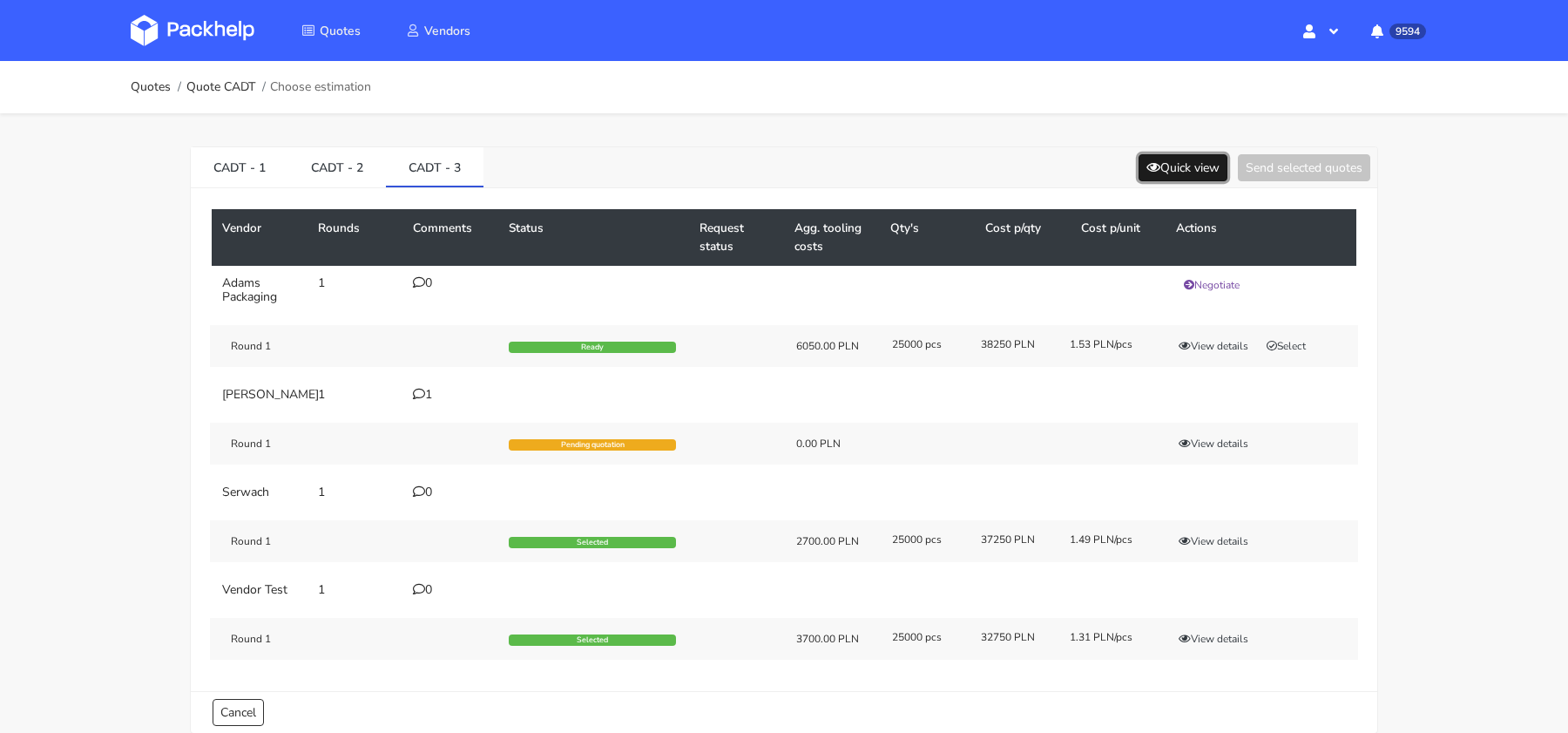 click on "Quick view" at bounding box center (1183, 167) 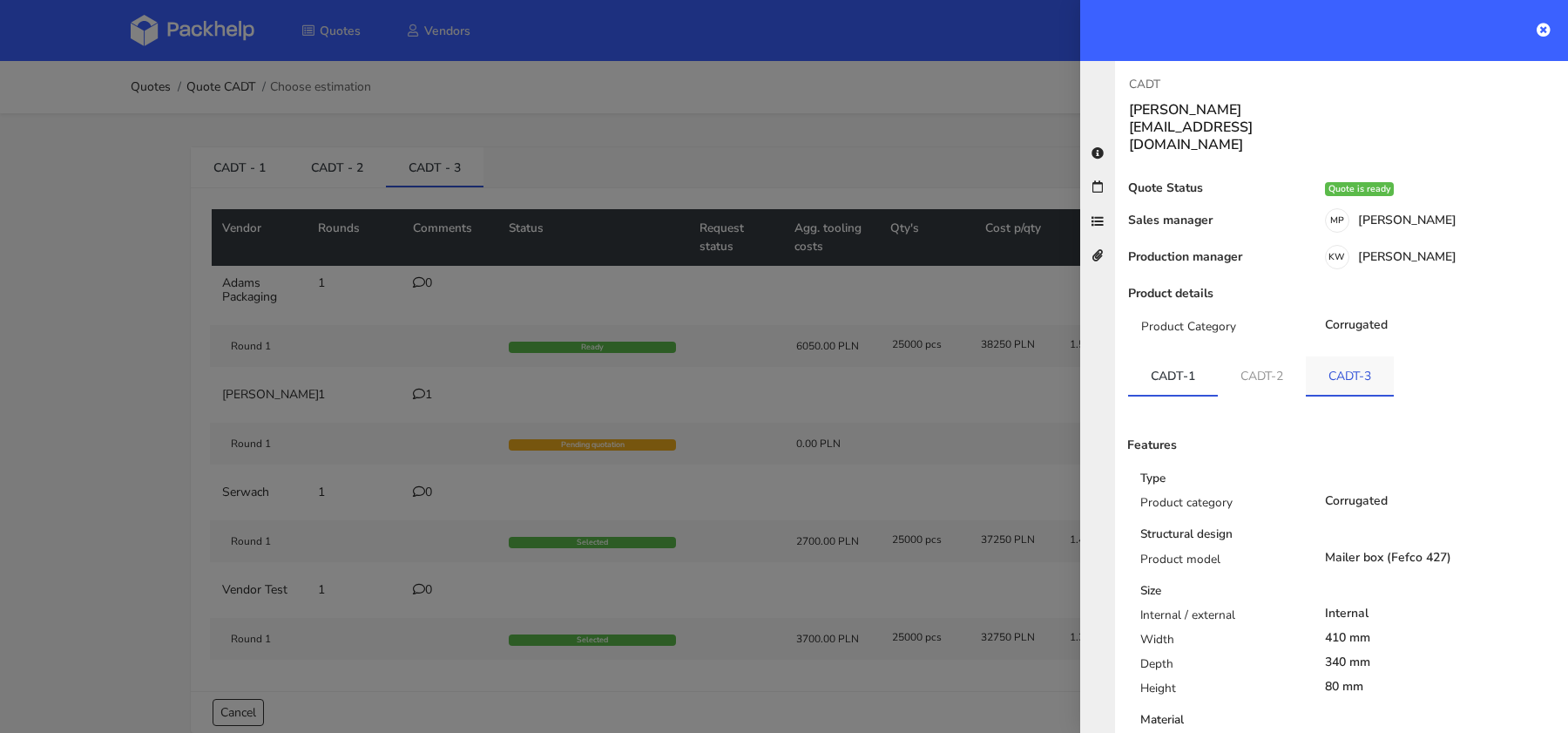 click on "CADT-3" at bounding box center [1349, 376] 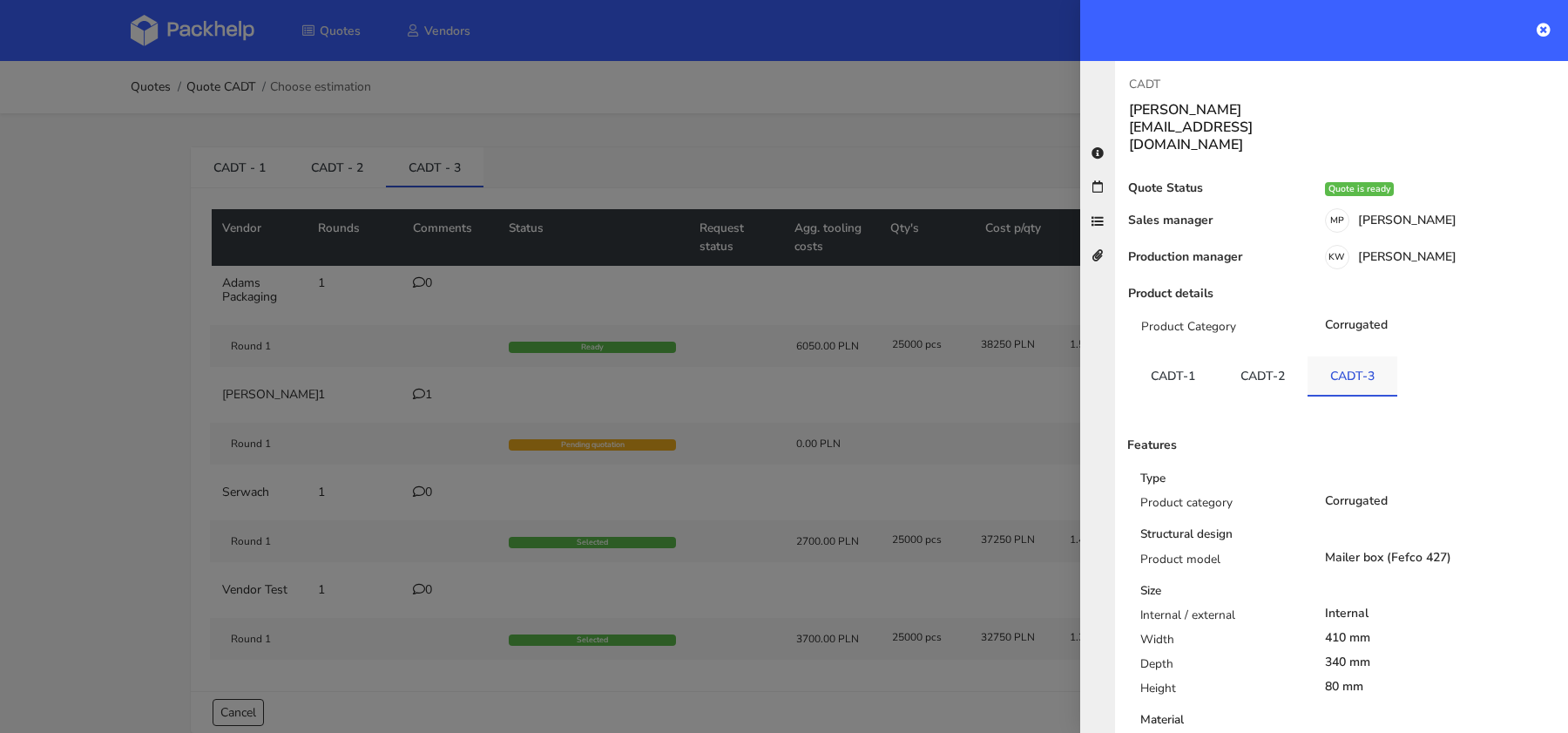 click on "CADT-3" at bounding box center (1352, 376) 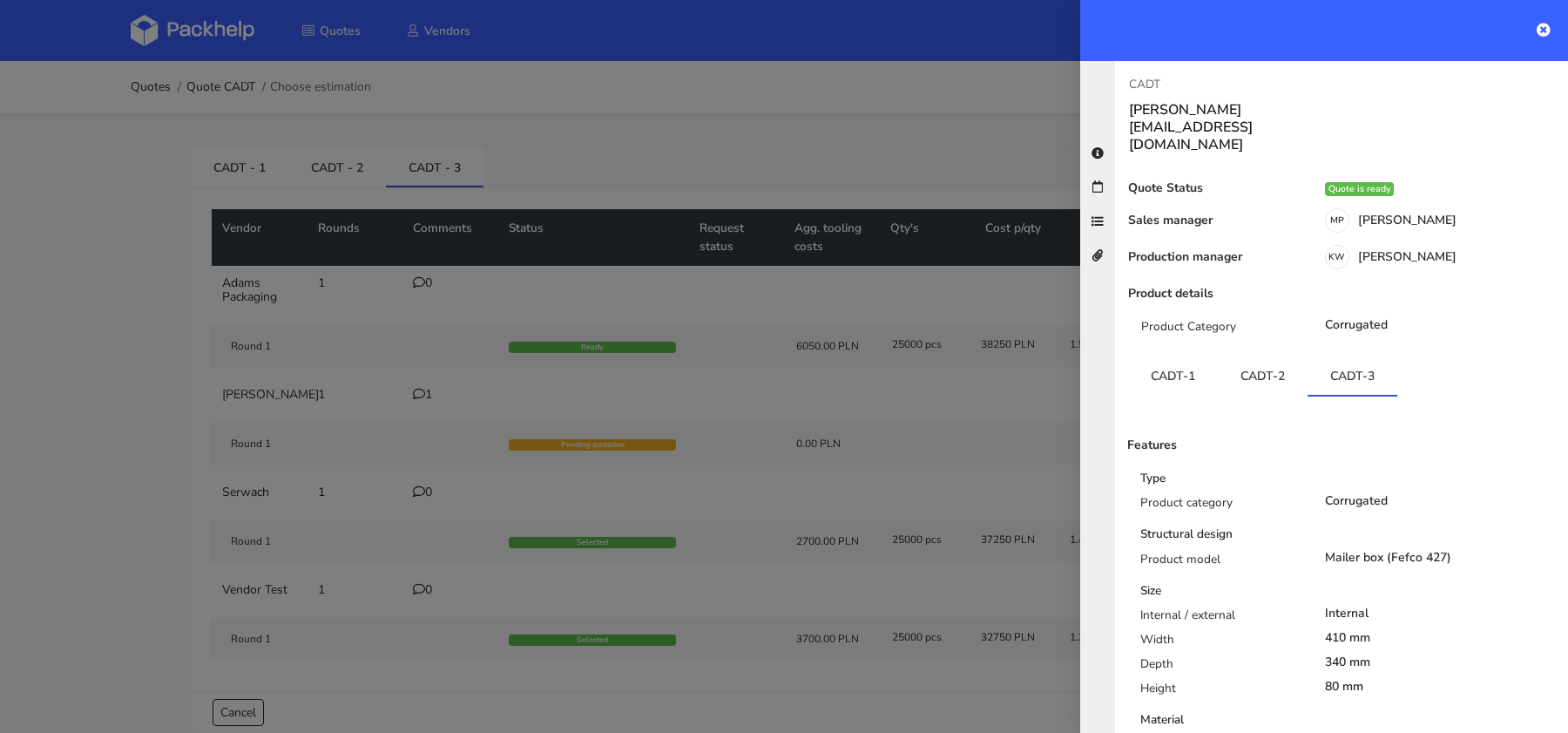click on "CADT   [EMAIL_ADDRESS][DOMAIN_NAME]
Quote Status
Quote is ready
Sales manager
MP
[PERSON_NAME]
Production manager
[PERSON_NAME]
Product details
Product Category
Corrugated
CADT-1
CADT-2
CADT-3
Features
Type    Product category
Corrugated
Structural design    Product model
Mailer box (Fefco 427)
Size    Internal / external
Internal
Width
410 mm
Depth
340 mm
Height
80 mm
Material    Type
Corrugated
Grammage
442 g/m2 gsm
Flute
B
Liner inner
Testliner brown
Liner outer
Testliner brown
Print    Technique
Flexo
Colours outside
white
Number of colours outside    Comment" at bounding box center [1324, 397] 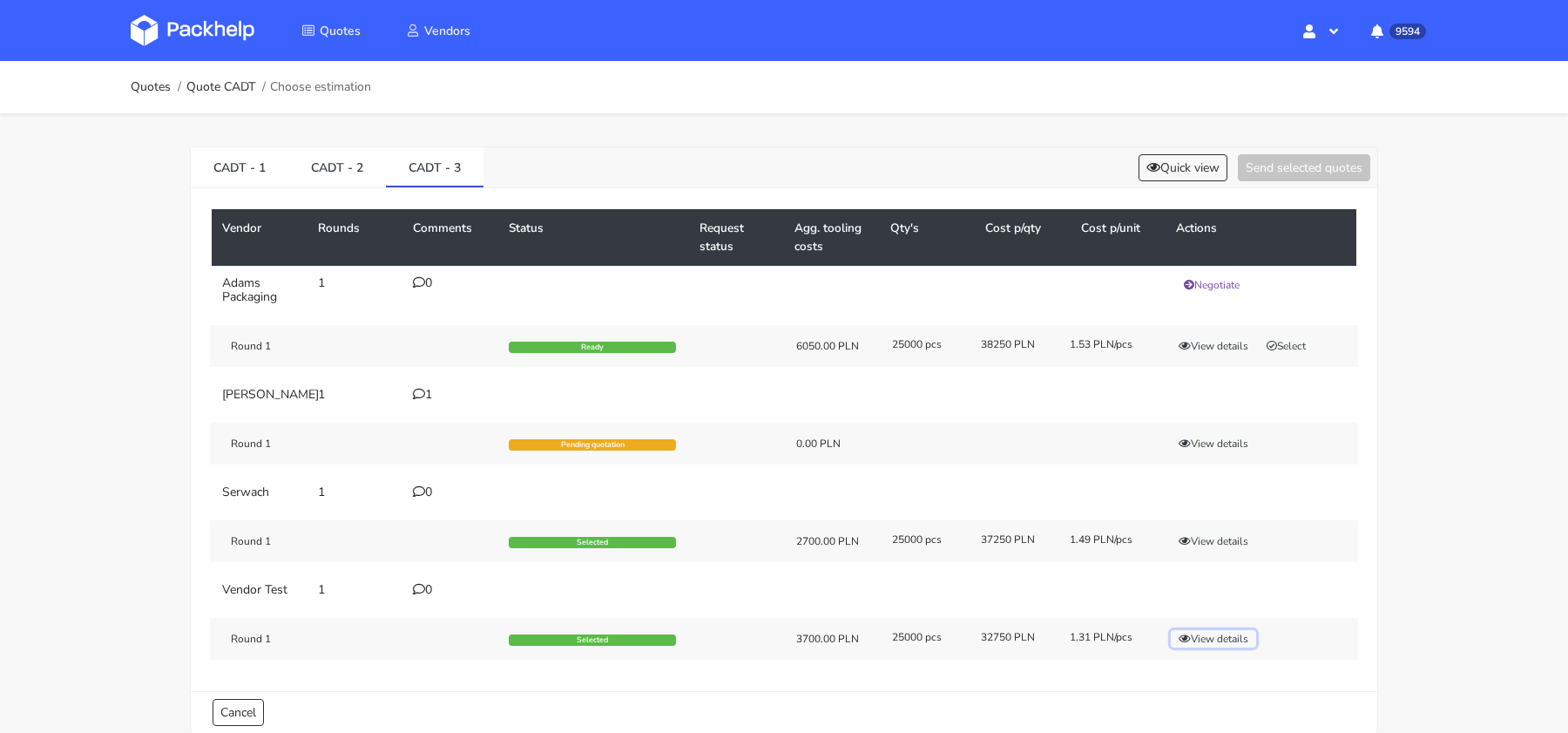 click on "View details" at bounding box center (1213, 639) 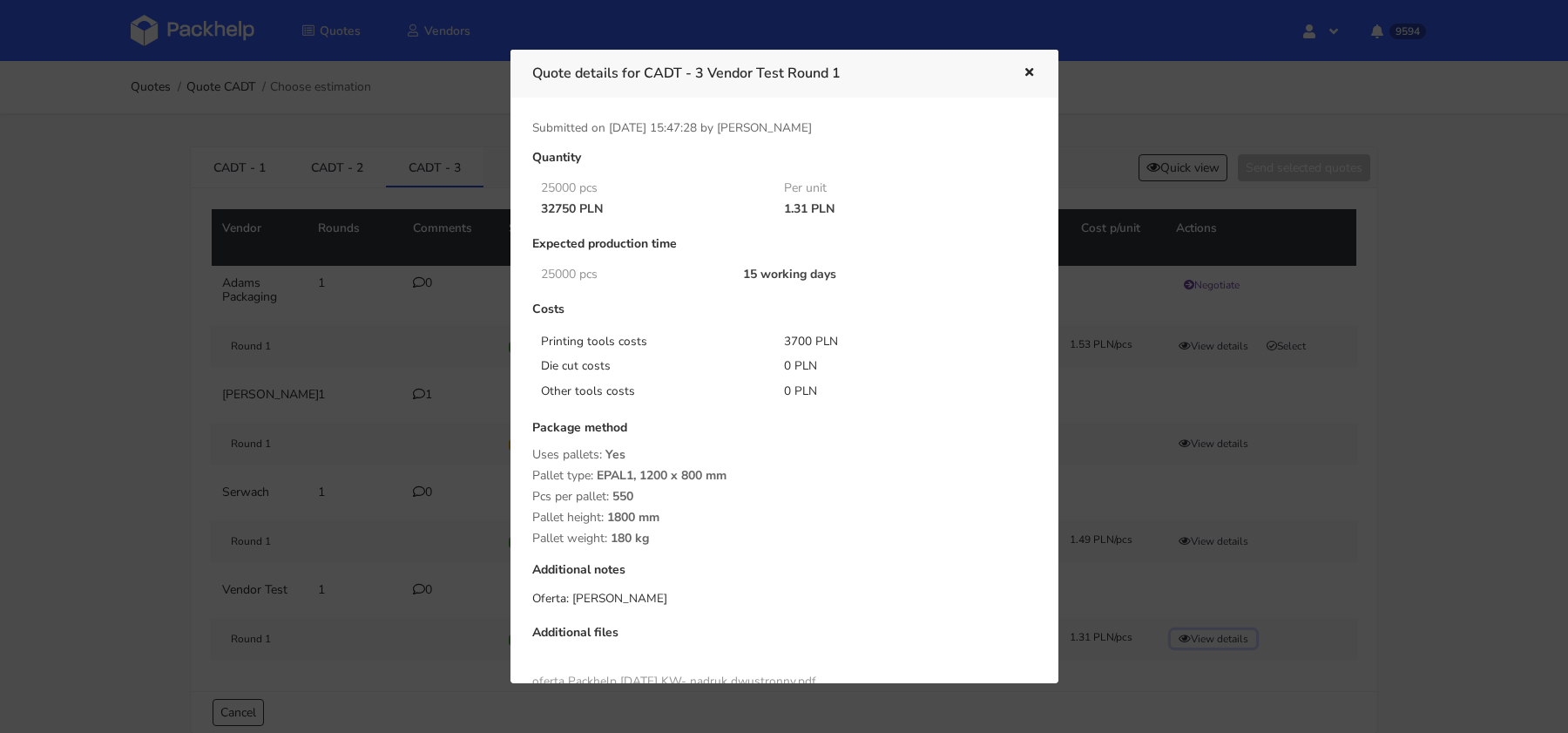 scroll, scrollTop: 163, scrollLeft: 0, axis: vertical 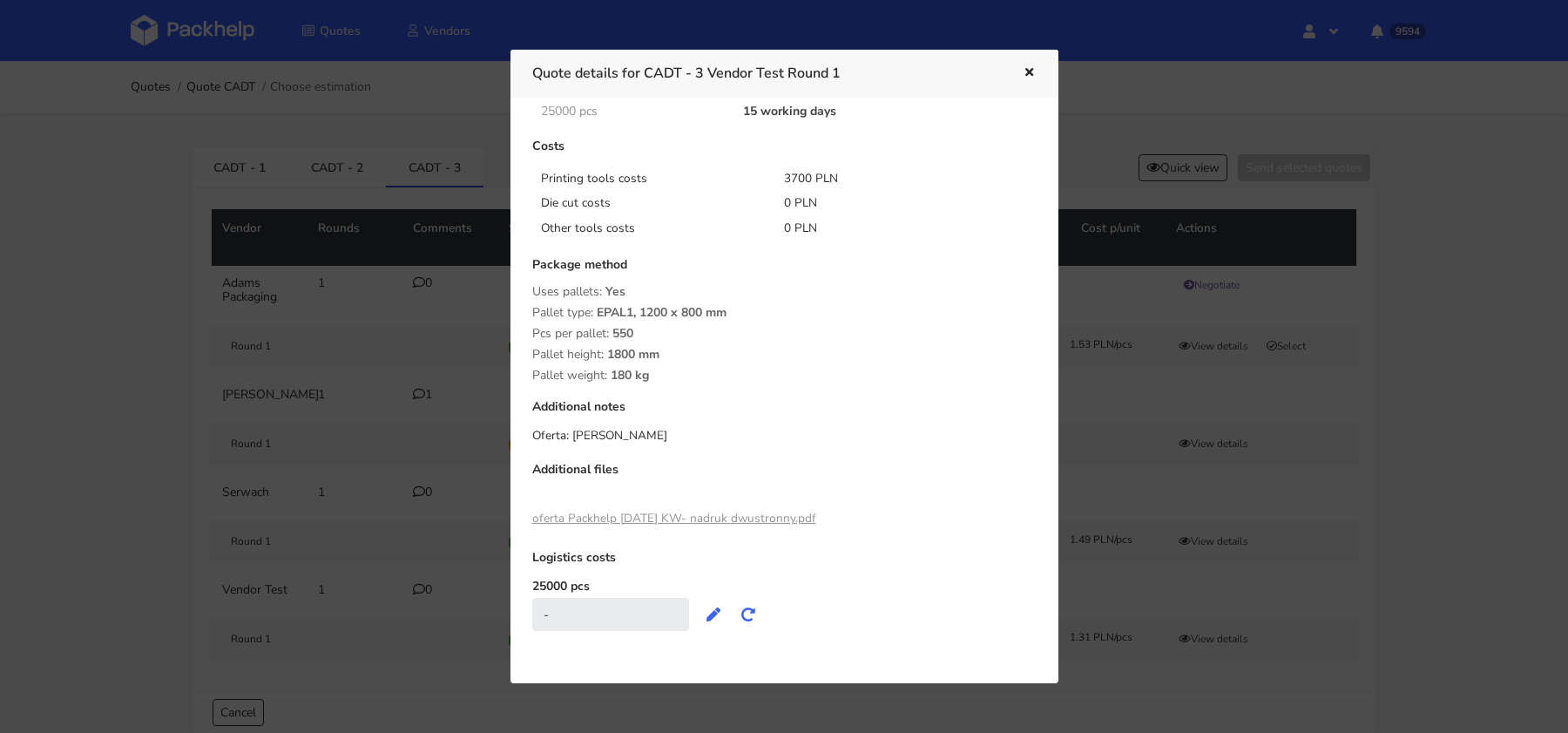 click on "Quantity
25000 pcs
Per unit
32750 PLN
1.31 PLN
Expected production time
25000 pcs
15 working days
Costs
Printing tools costs
3700 PLN
Die cut costs
0 PLN
Other tools costs
0 PLN
Package method
Uses pallets:
Yes
Pallet type:
EPAL1, 1200 x 800 mm
Pcs per pallet:
550
Pallet height:
1800 mm
Pallet weight:
180 kg      Additional notes   Oferta: [PERSON_NAME]   Additional files     oferta Packhelp [DATE] KW- nadruk dwustronny.pdf
Logistics costs
25000 pcs     -           Loading..." at bounding box center (784, 318) 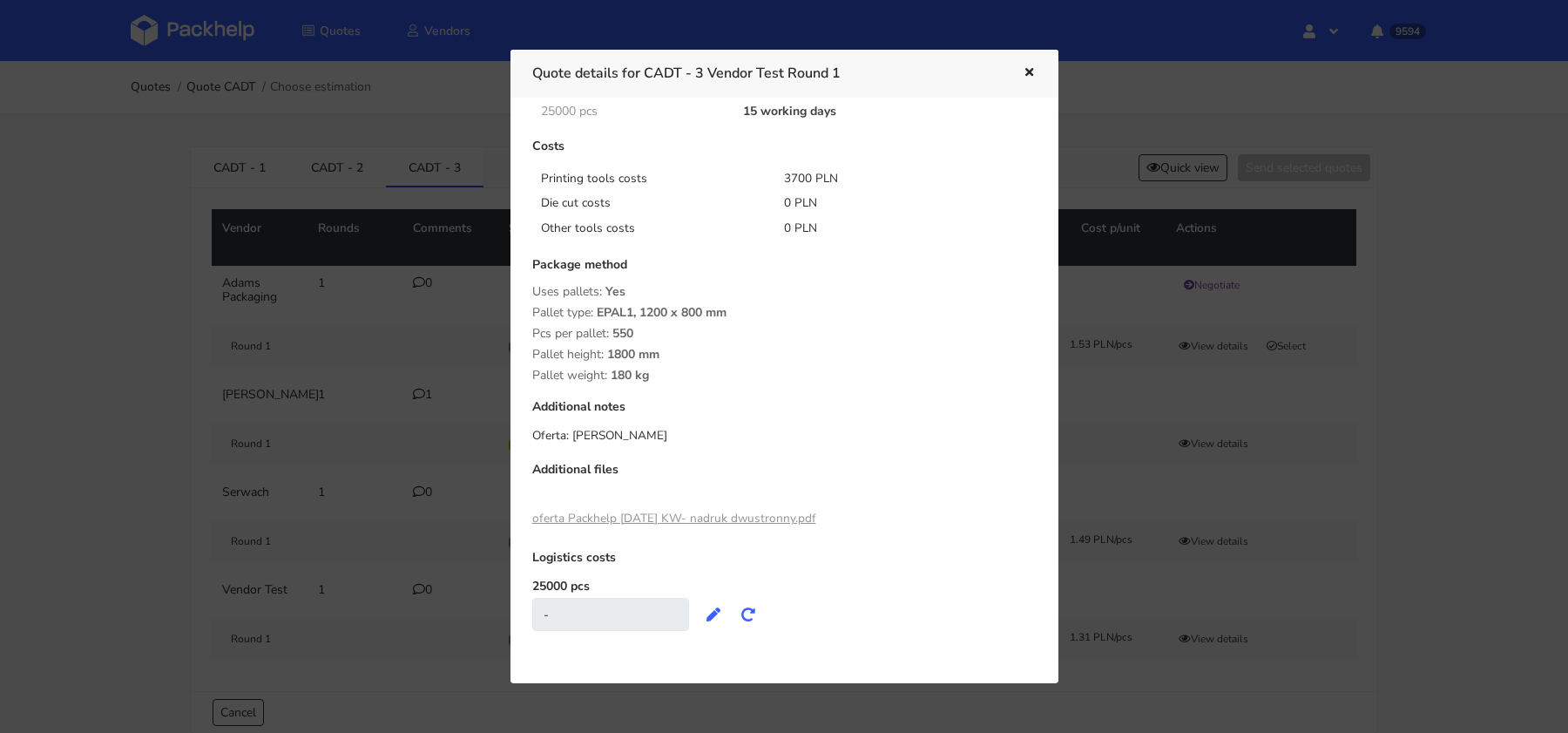 click at bounding box center (784, 366) 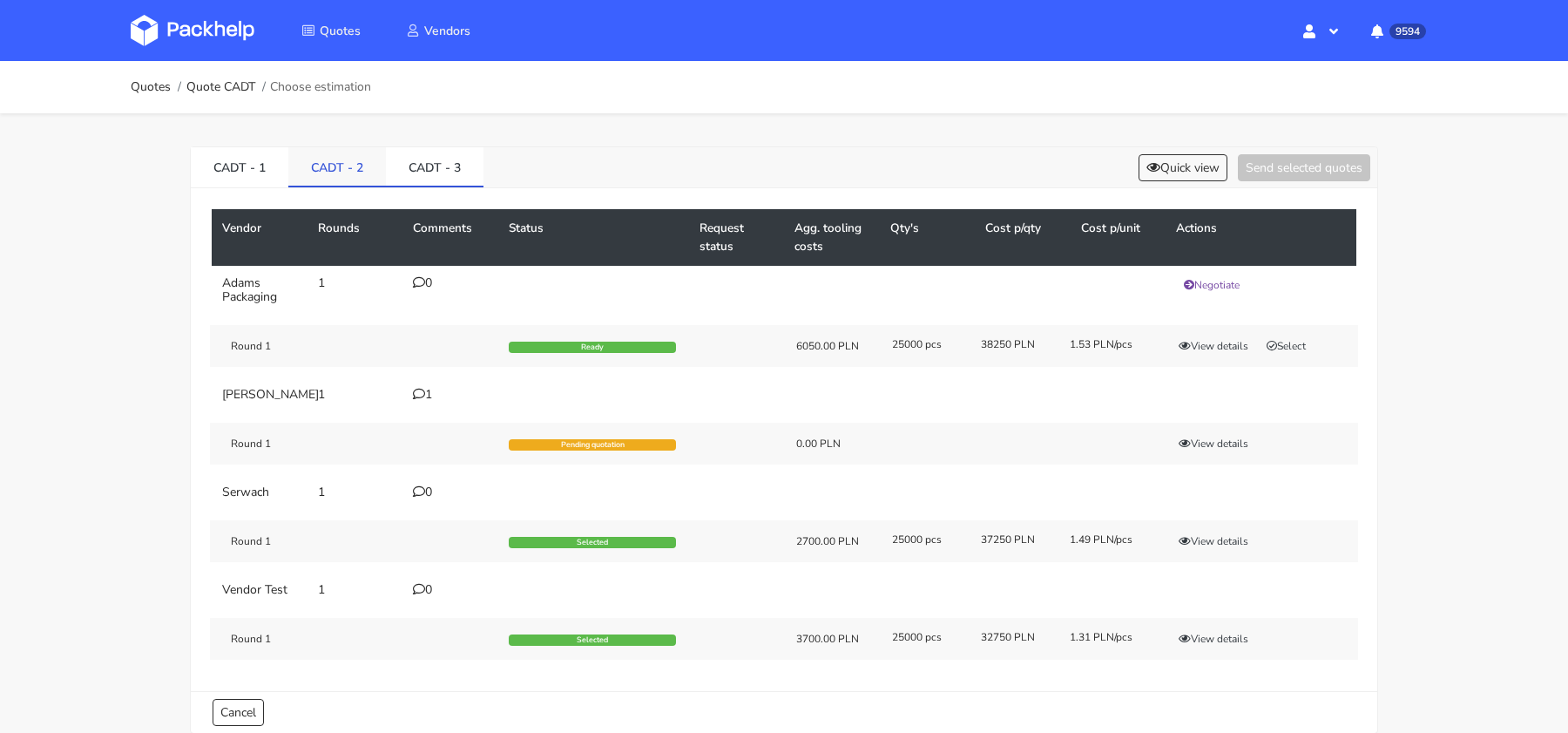 click on "CADT - 2" at bounding box center (337, 166) 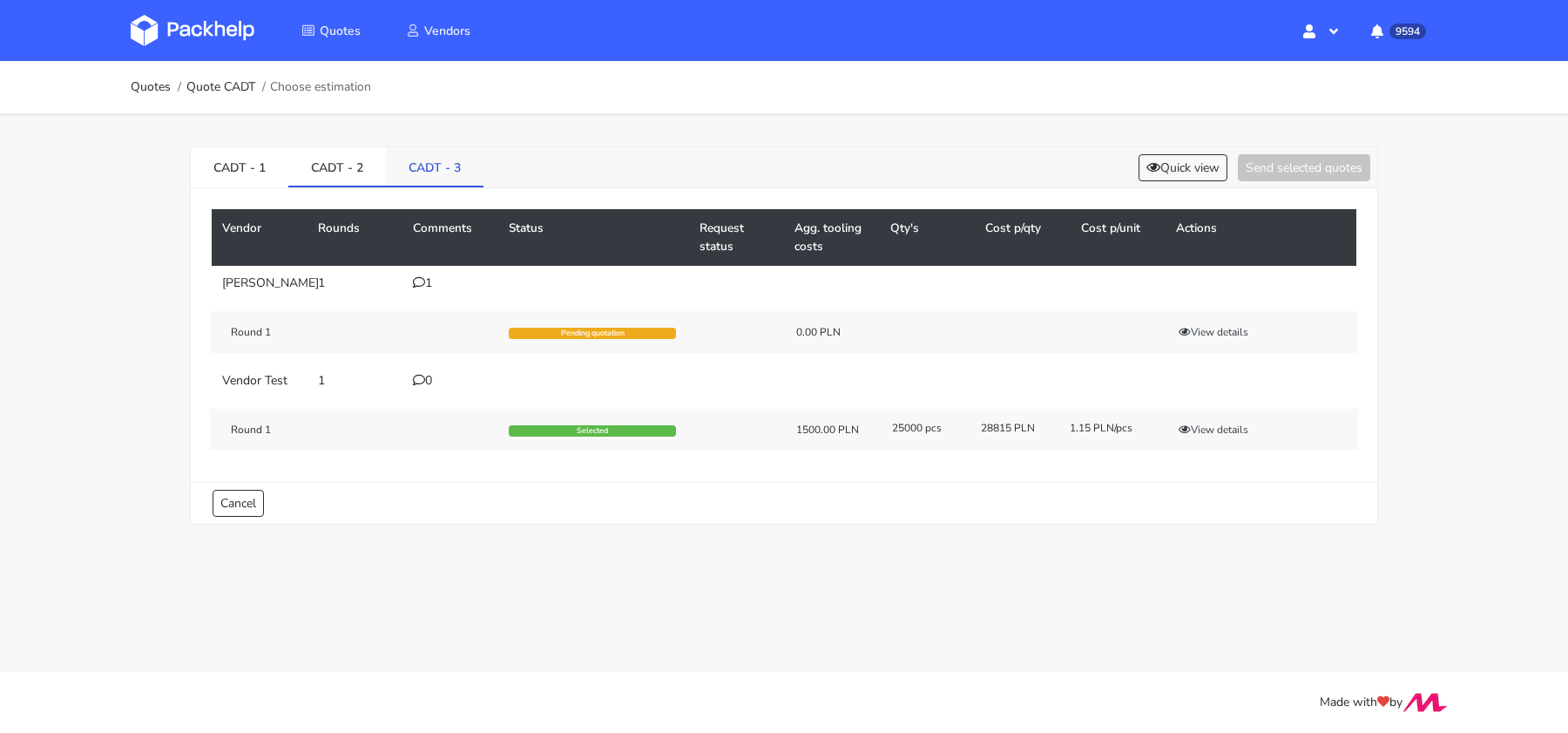 click on "CADT - 3" at bounding box center [435, 166] 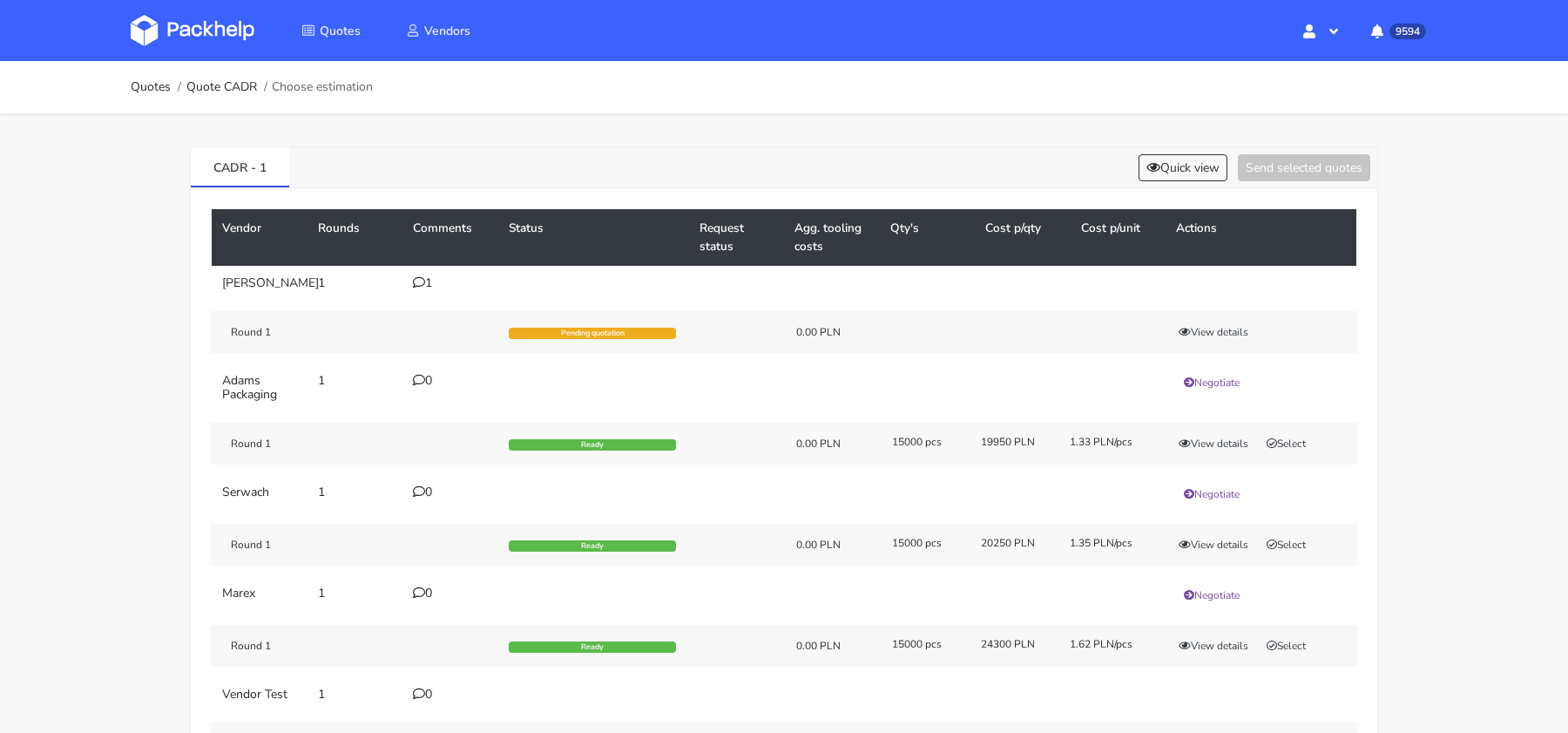 scroll, scrollTop: 125, scrollLeft: 0, axis: vertical 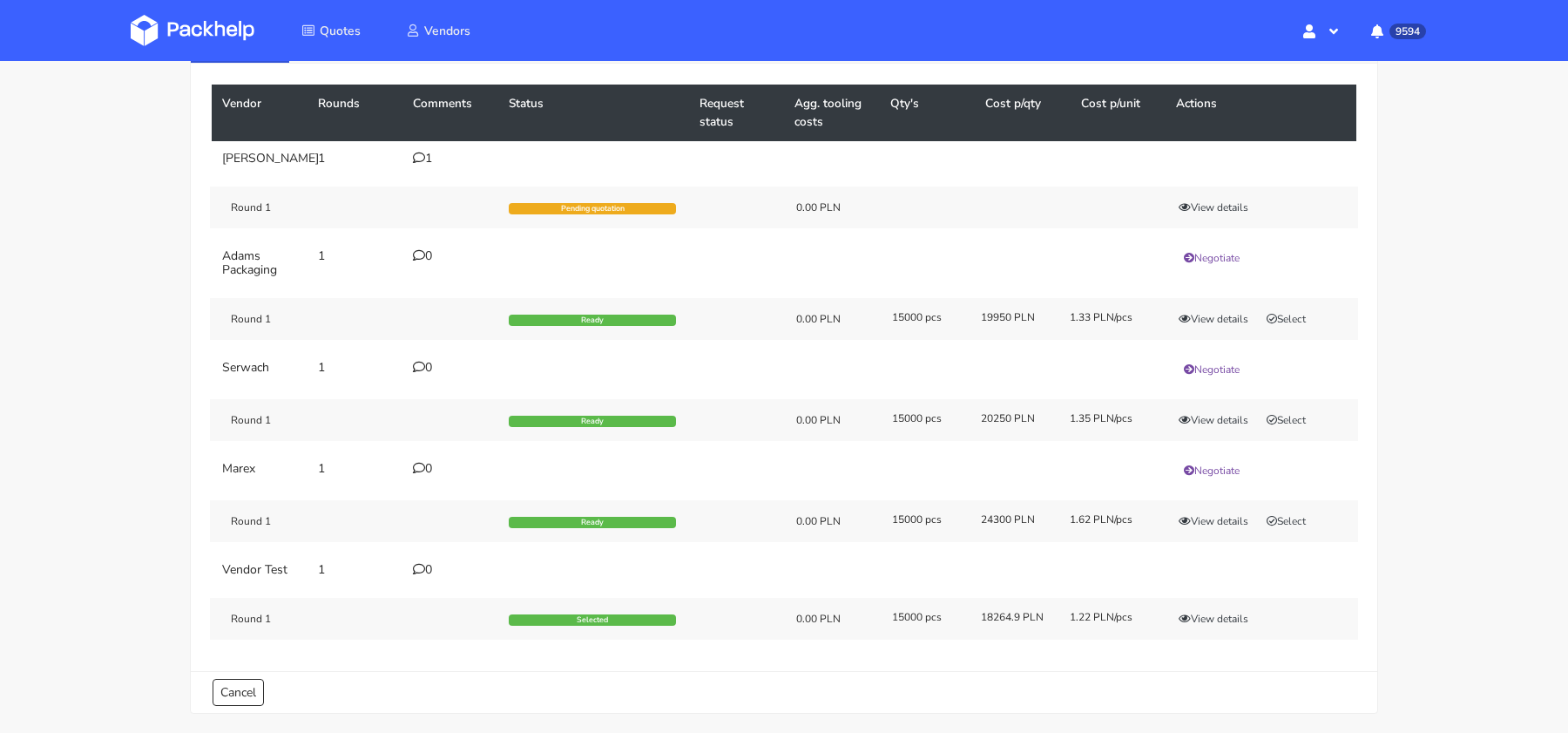 click at bounding box center [419, 158] 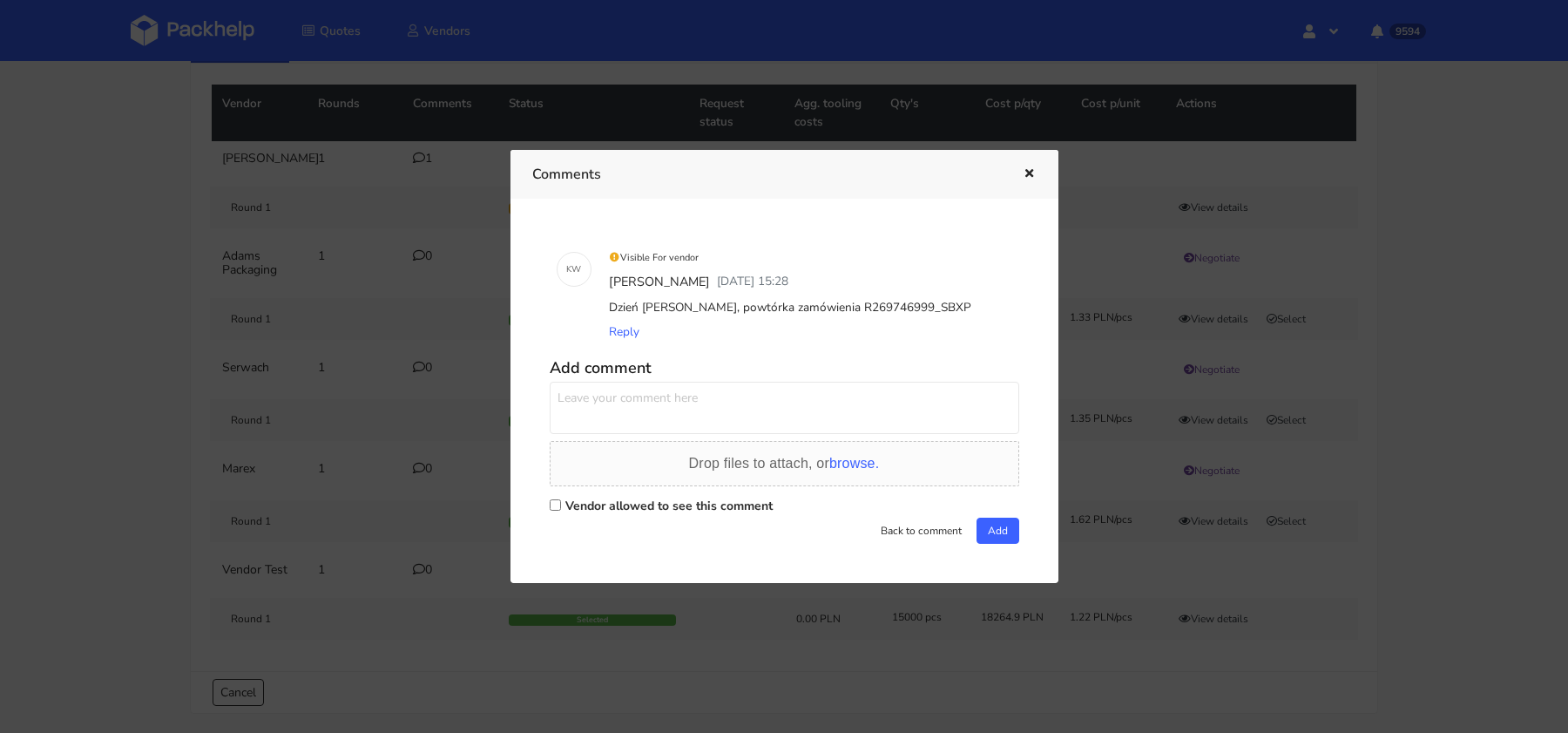 click at bounding box center (784, 366) 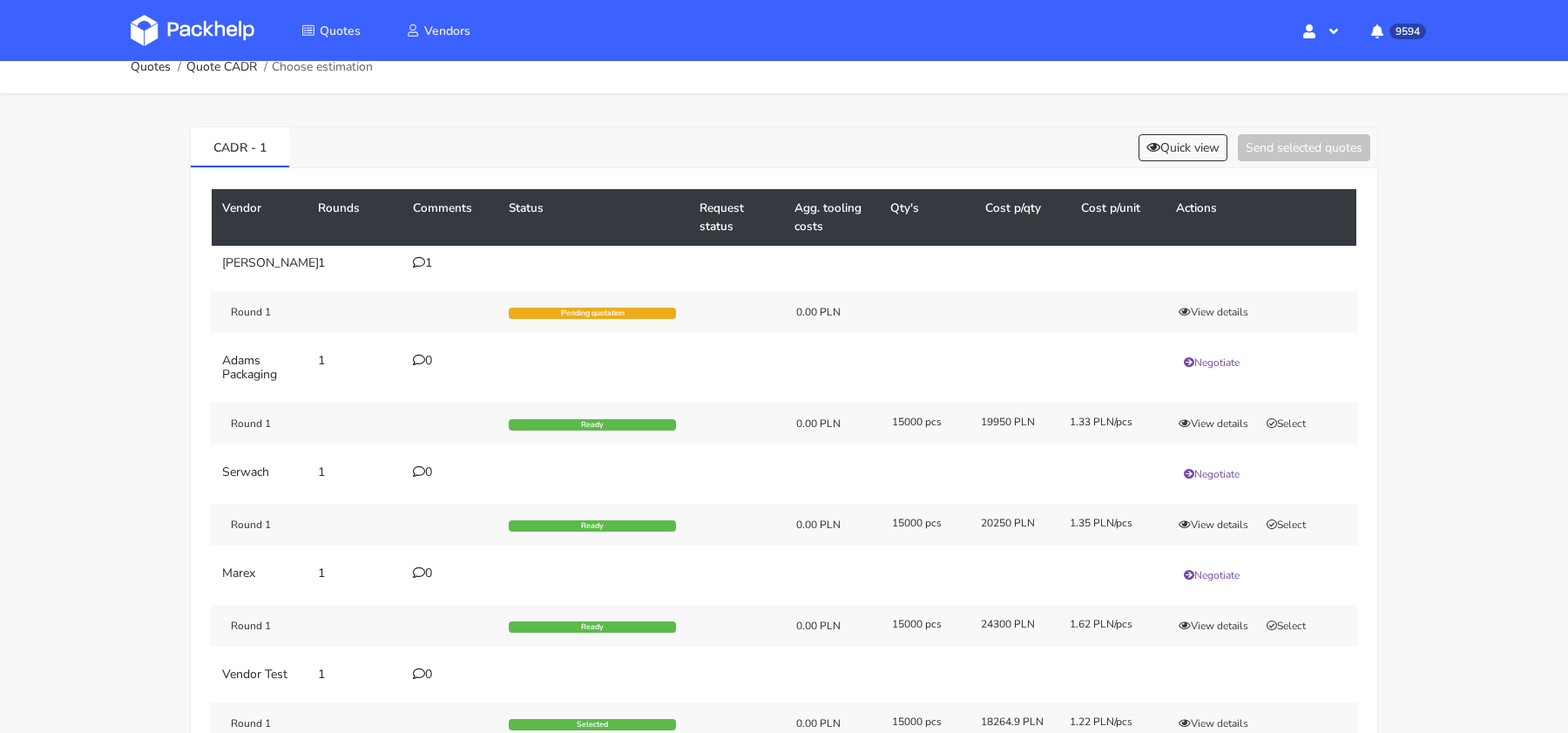 scroll, scrollTop: 0, scrollLeft: 0, axis: both 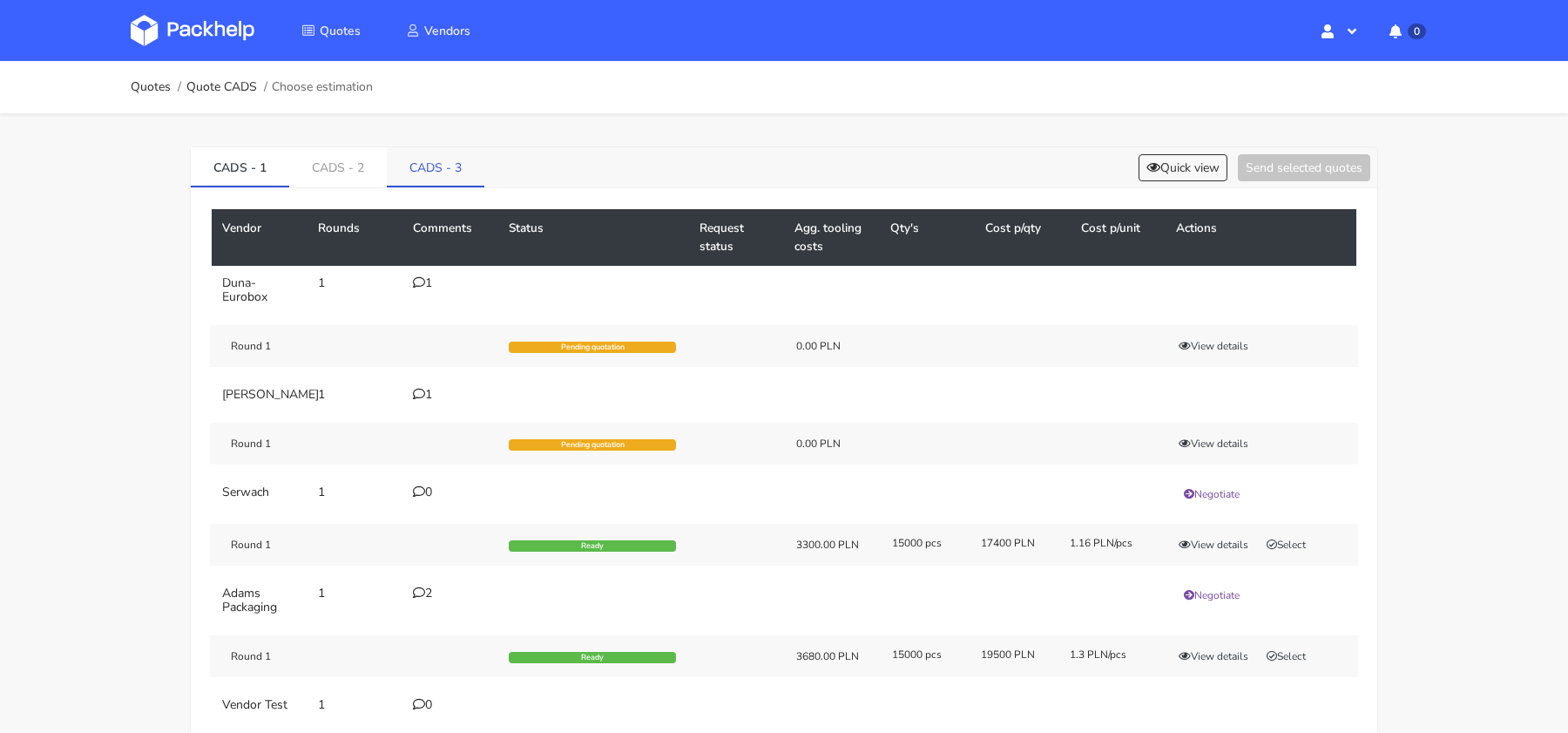 click on "CADS - 3" at bounding box center (436, 166) 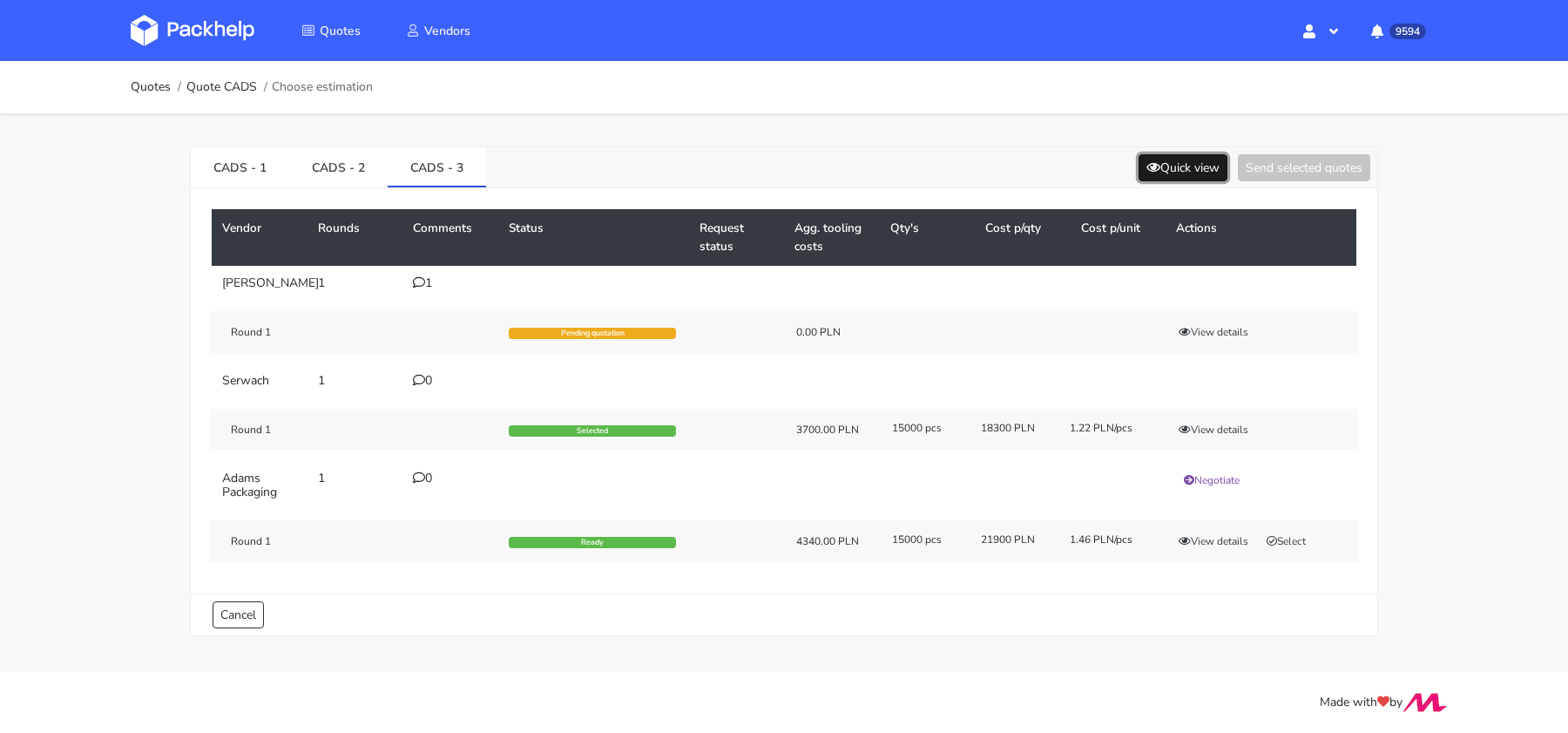 click at bounding box center [1153, 167] 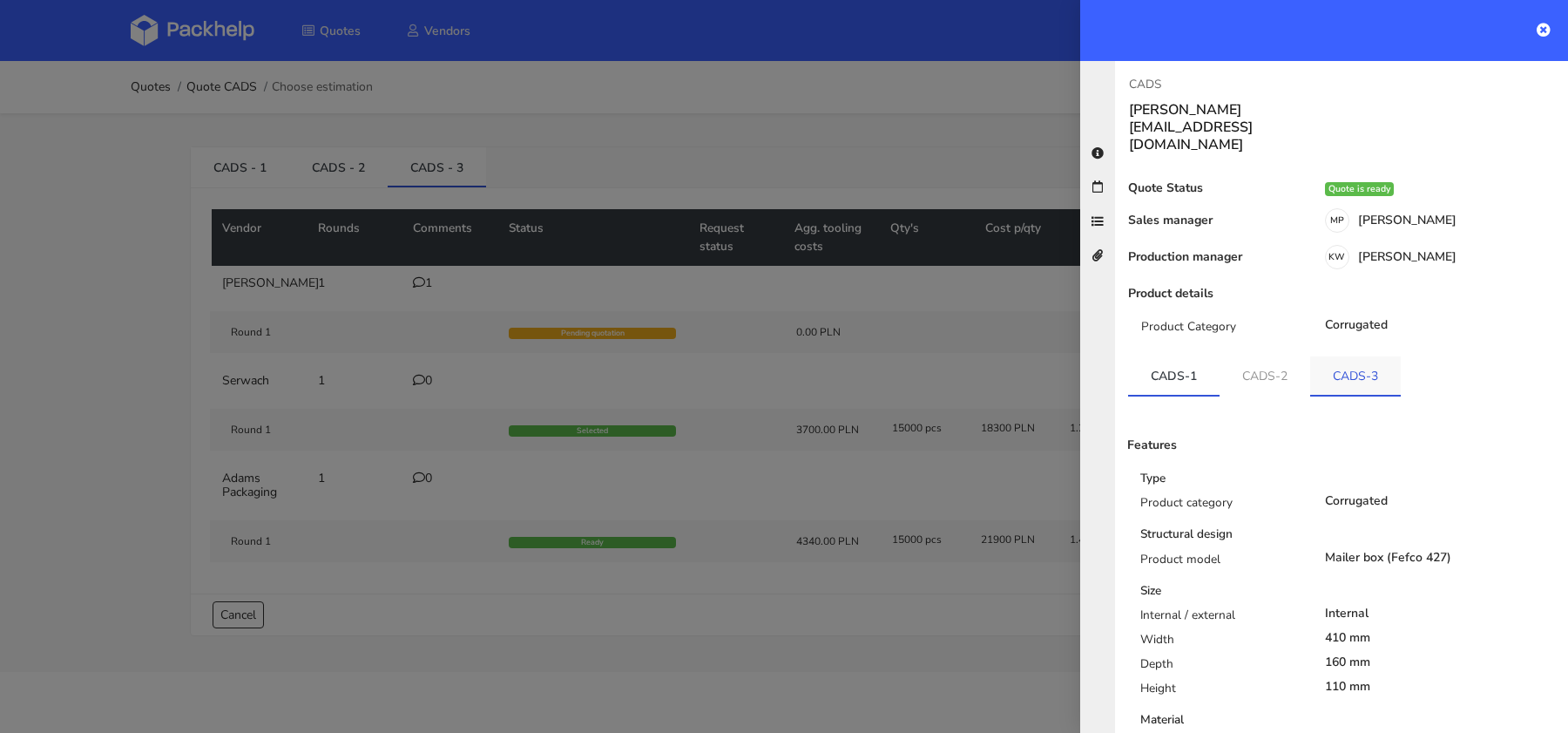 click on "CADS-3" at bounding box center (1355, 376) 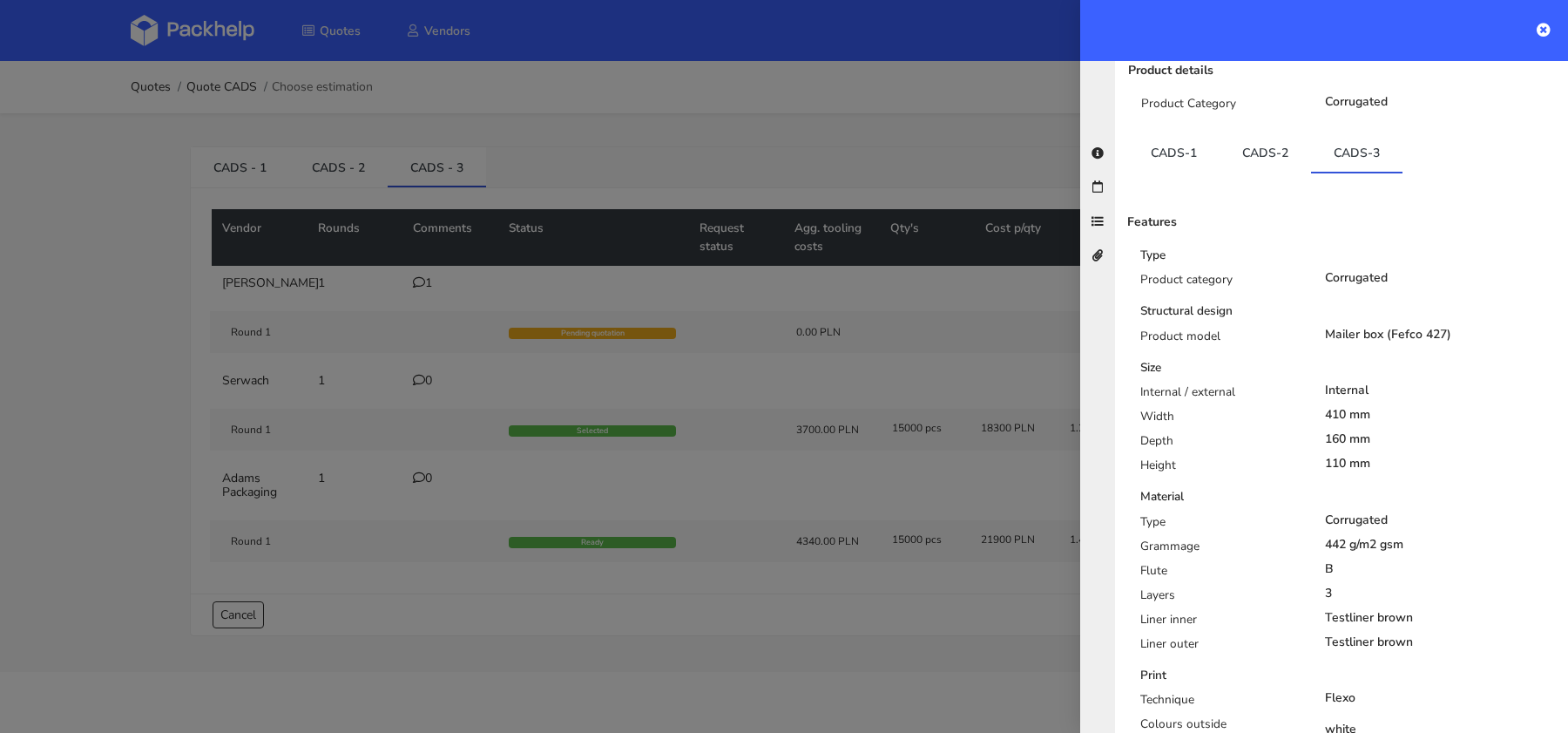 scroll, scrollTop: 224, scrollLeft: 0, axis: vertical 